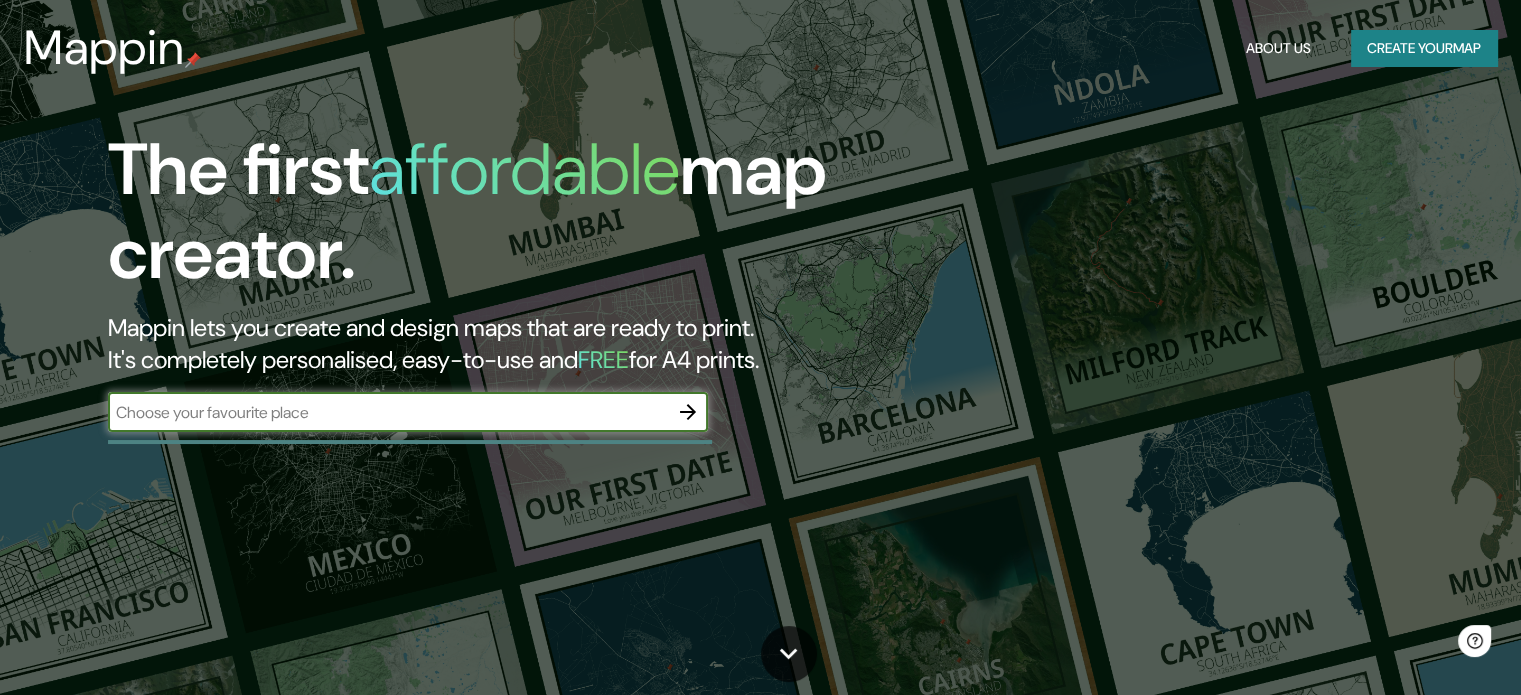 scroll, scrollTop: 0, scrollLeft: 0, axis: both 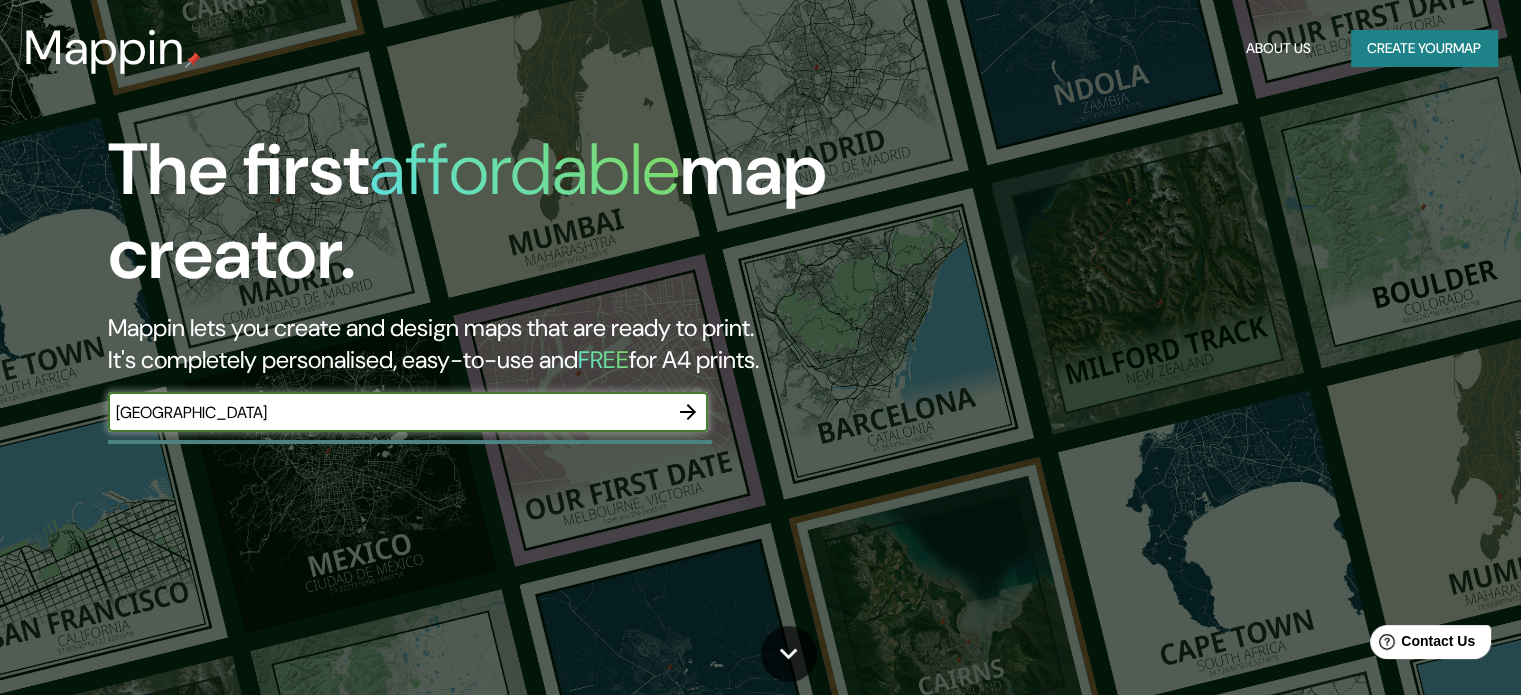 type on "[GEOGRAPHIC_DATA]" 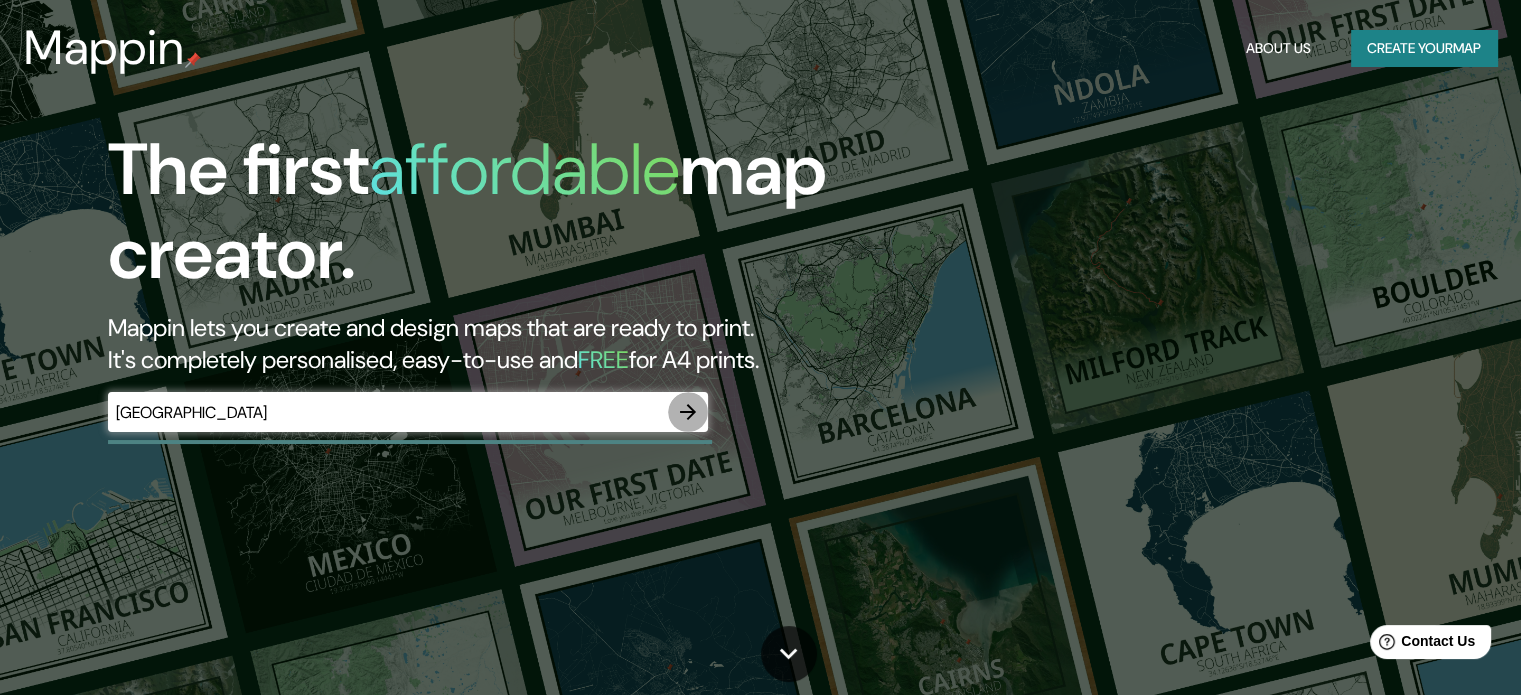 click 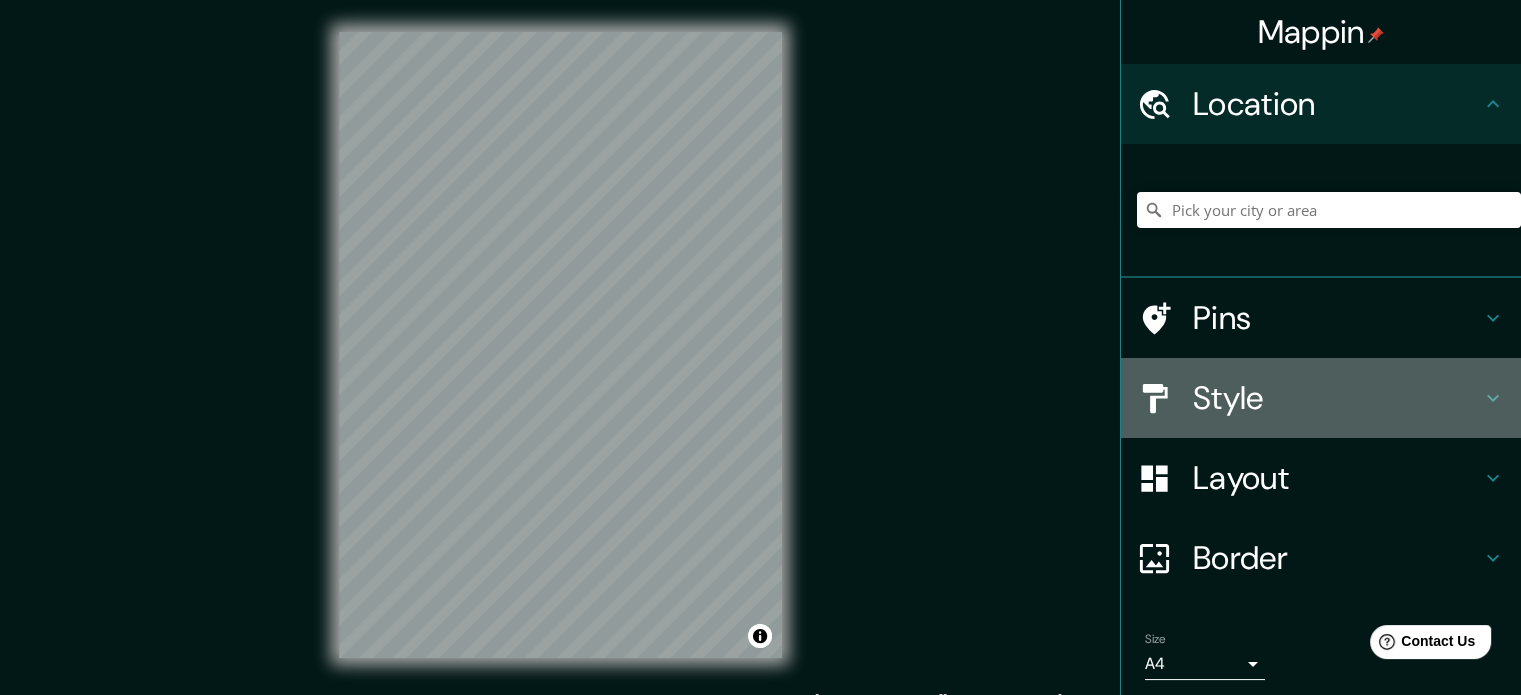 click on "Style" at bounding box center (1321, 398) 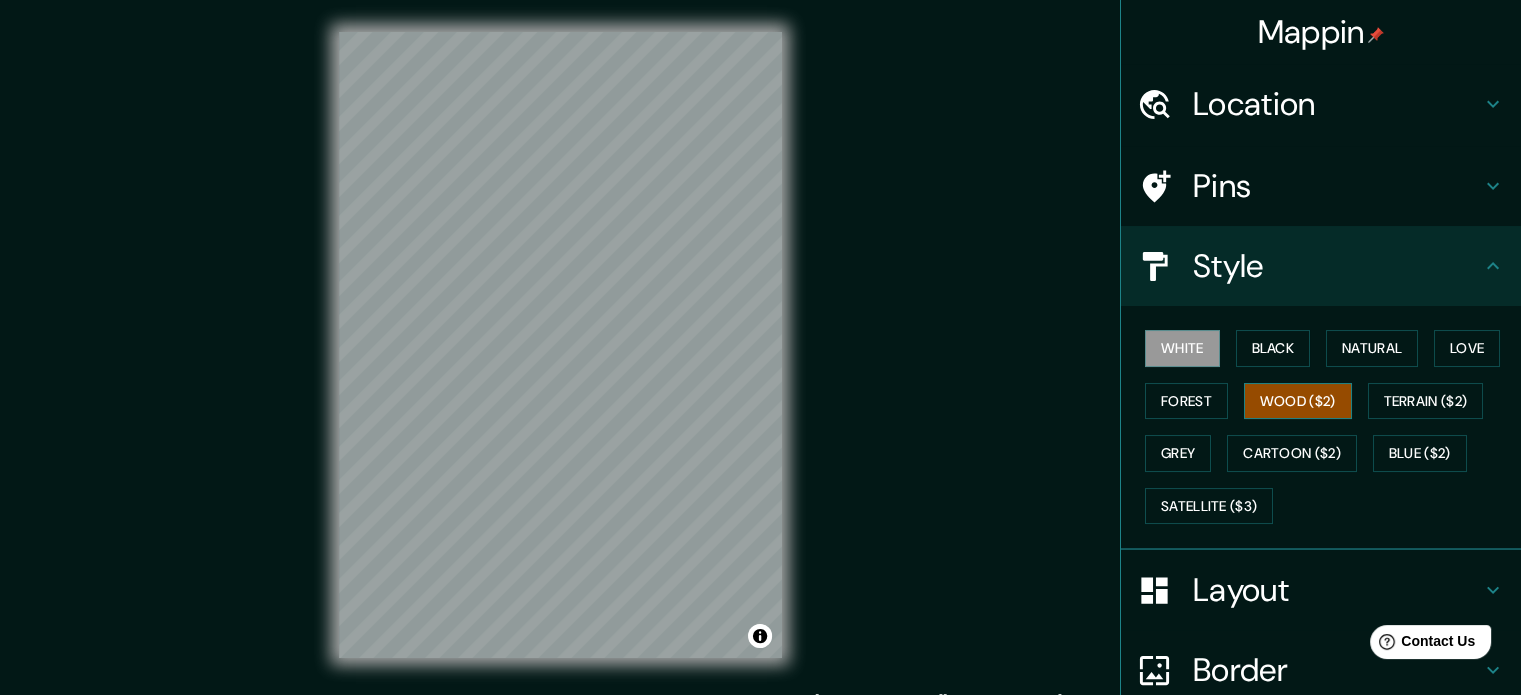 click on "Wood ($2)" at bounding box center [1298, 401] 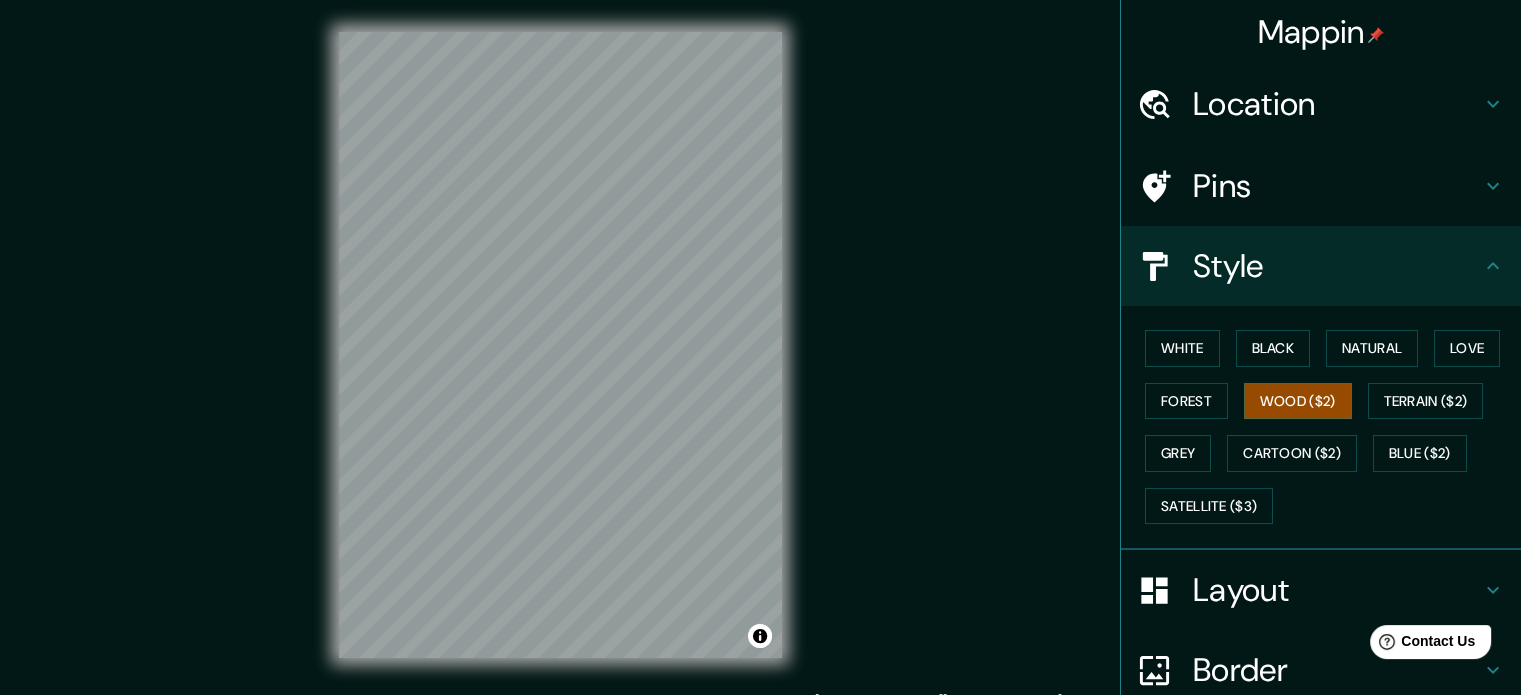 click on "Pins" at bounding box center [1321, 186] 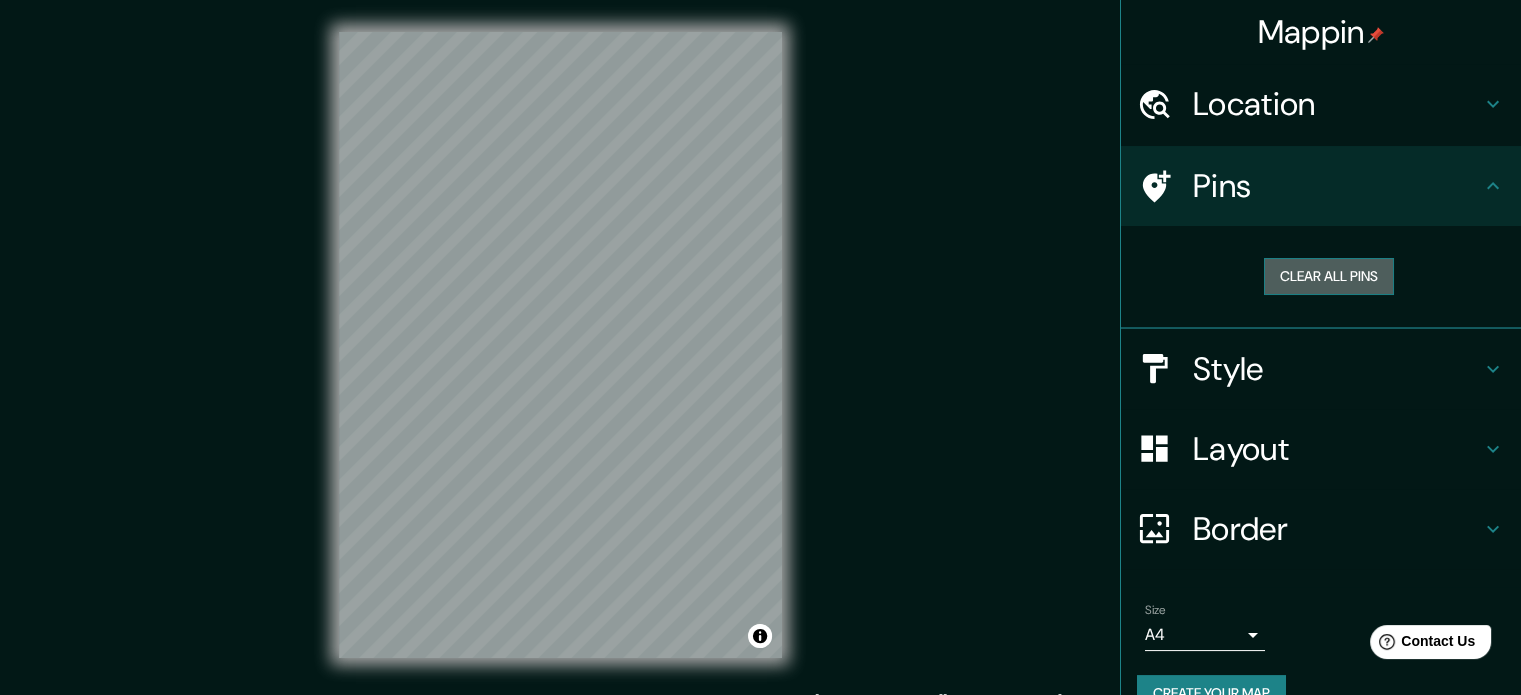 click on "Clear all pins" at bounding box center (1329, 276) 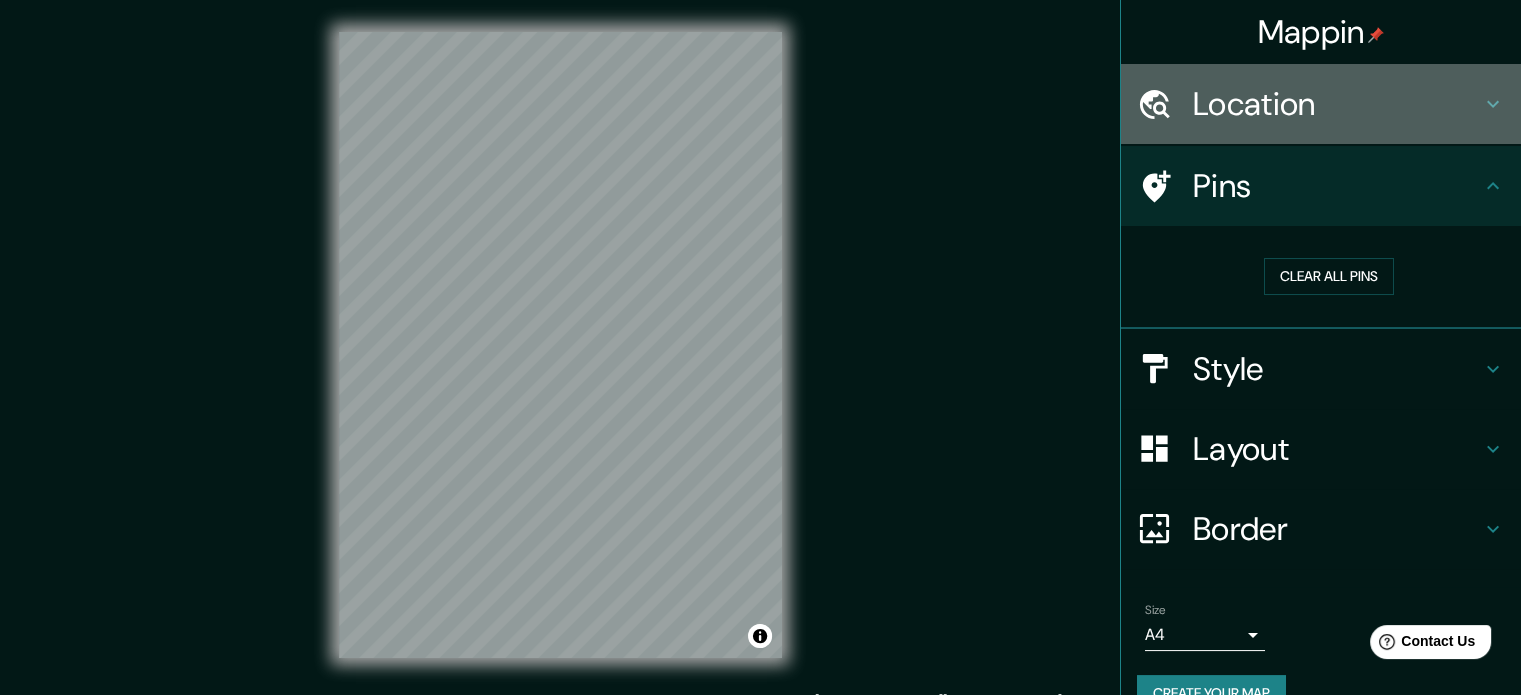 click on "Location" at bounding box center [1337, 104] 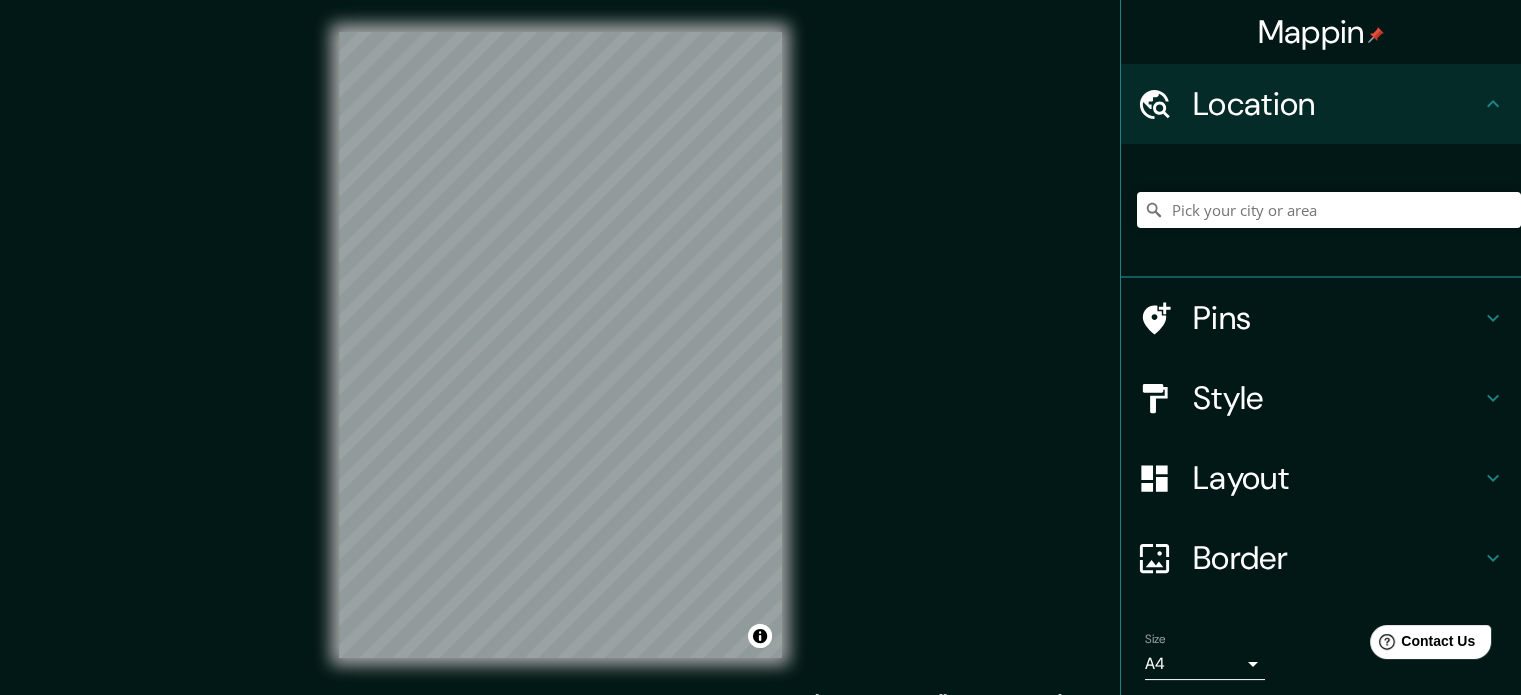 click on "© Mapbox   © OpenStreetMap   Improve this map" at bounding box center [560, 345] 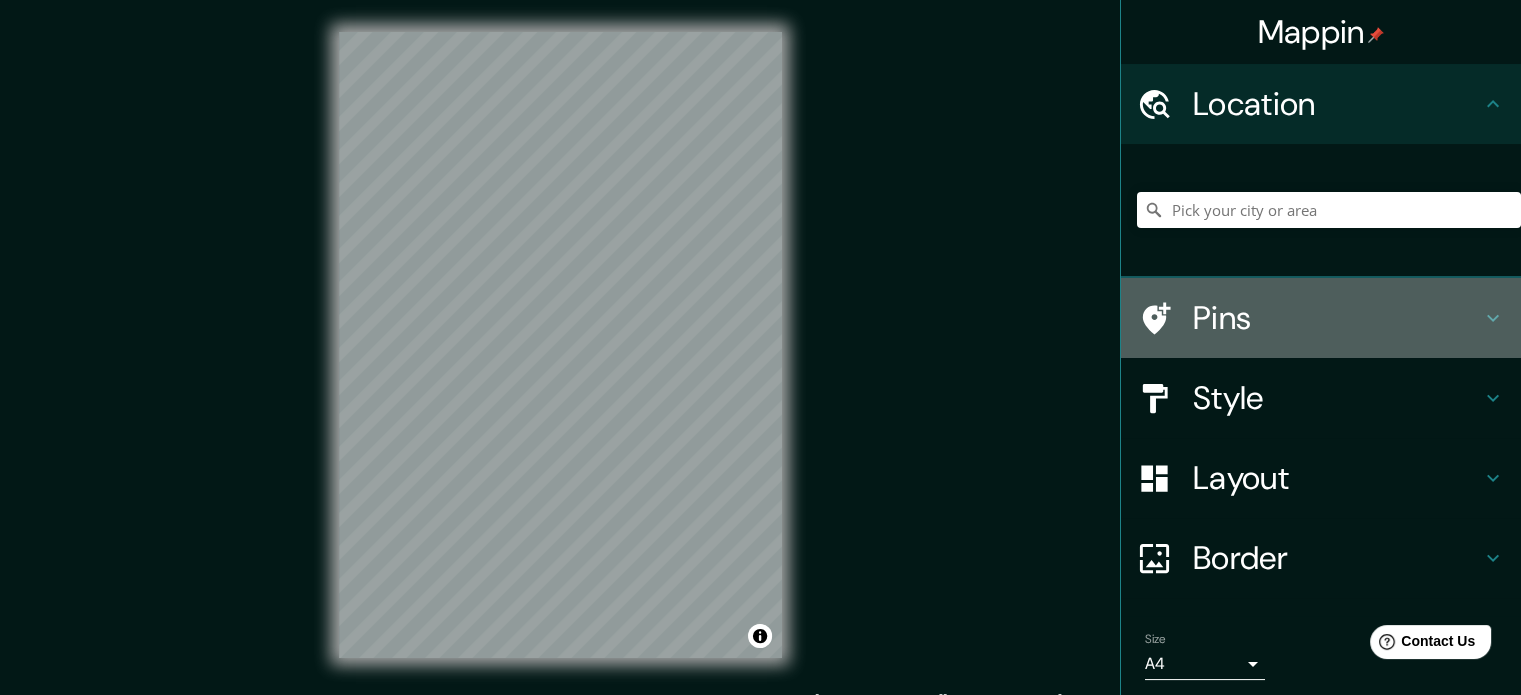 click on "Pins" at bounding box center [1337, 318] 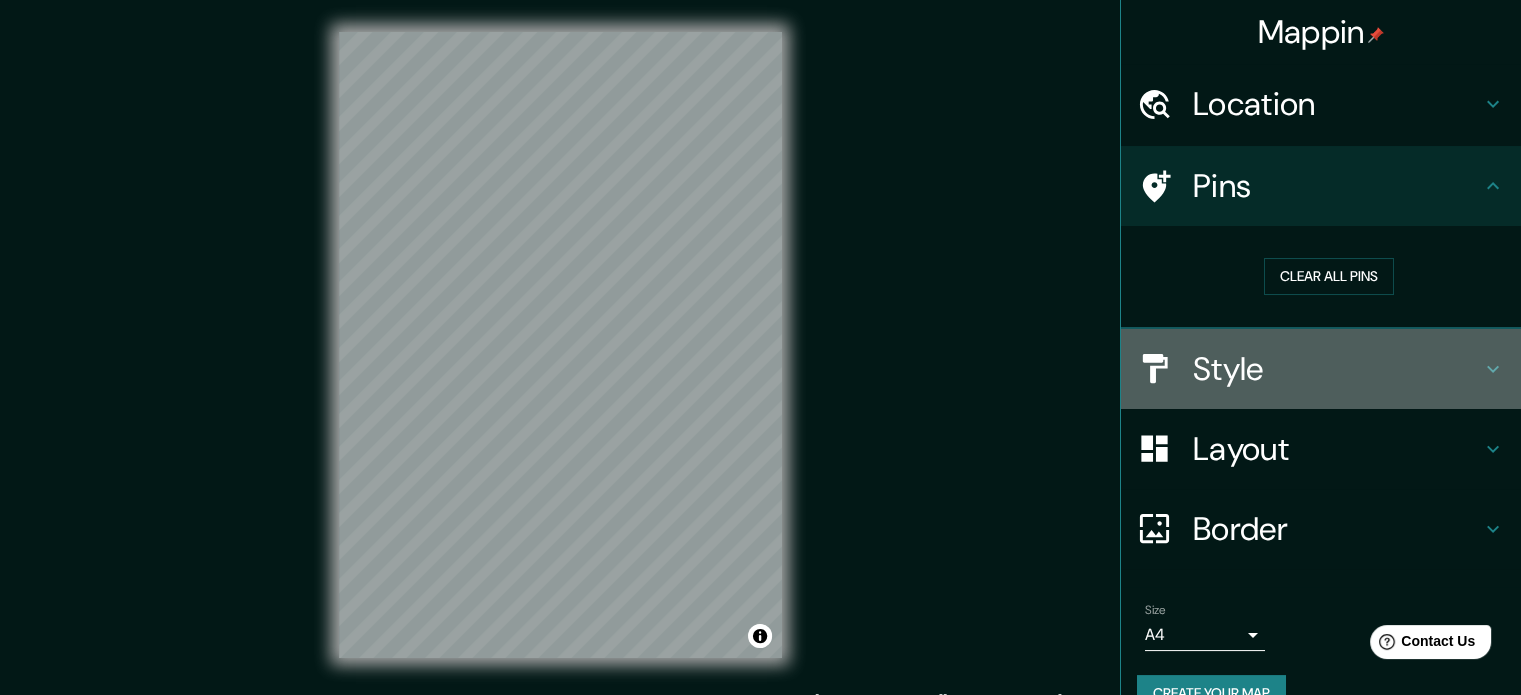 click on "Style" at bounding box center [1337, 369] 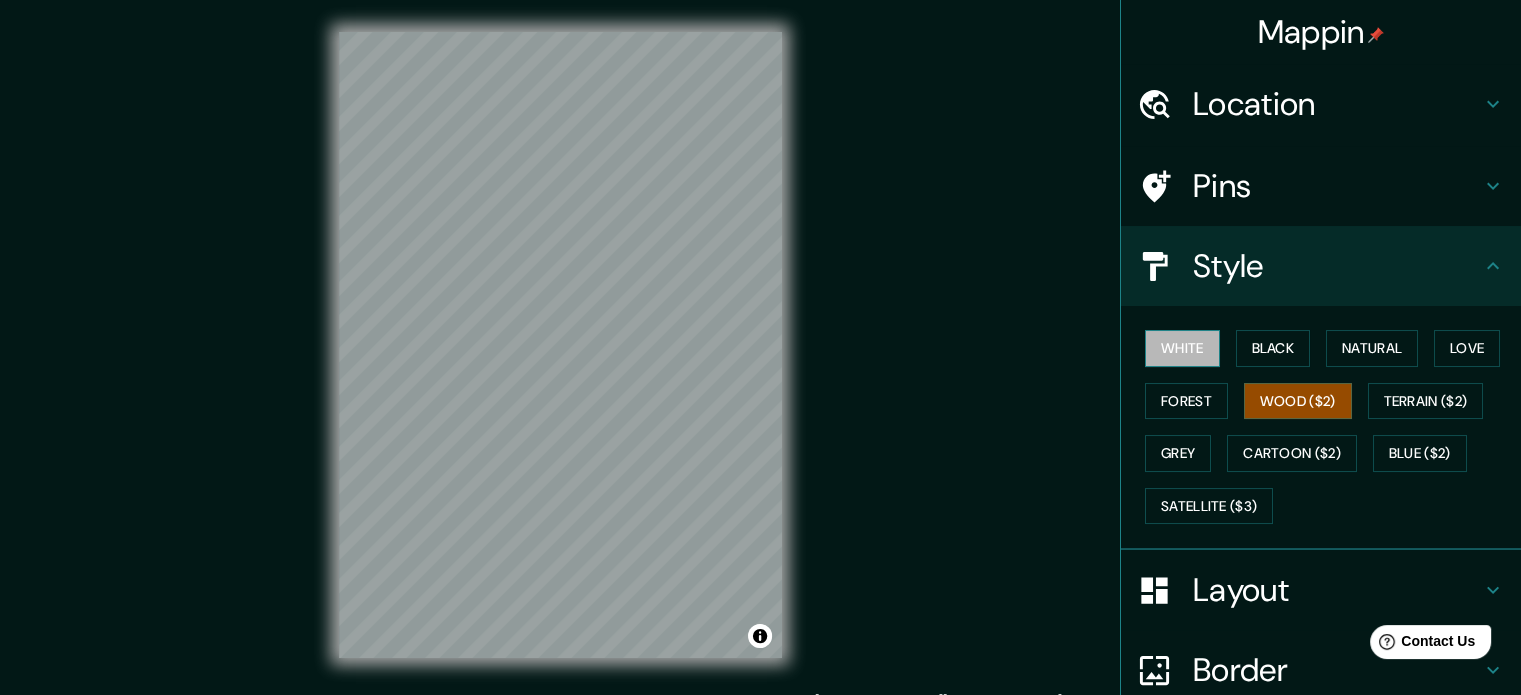 click on "White" at bounding box center [1182, 348] 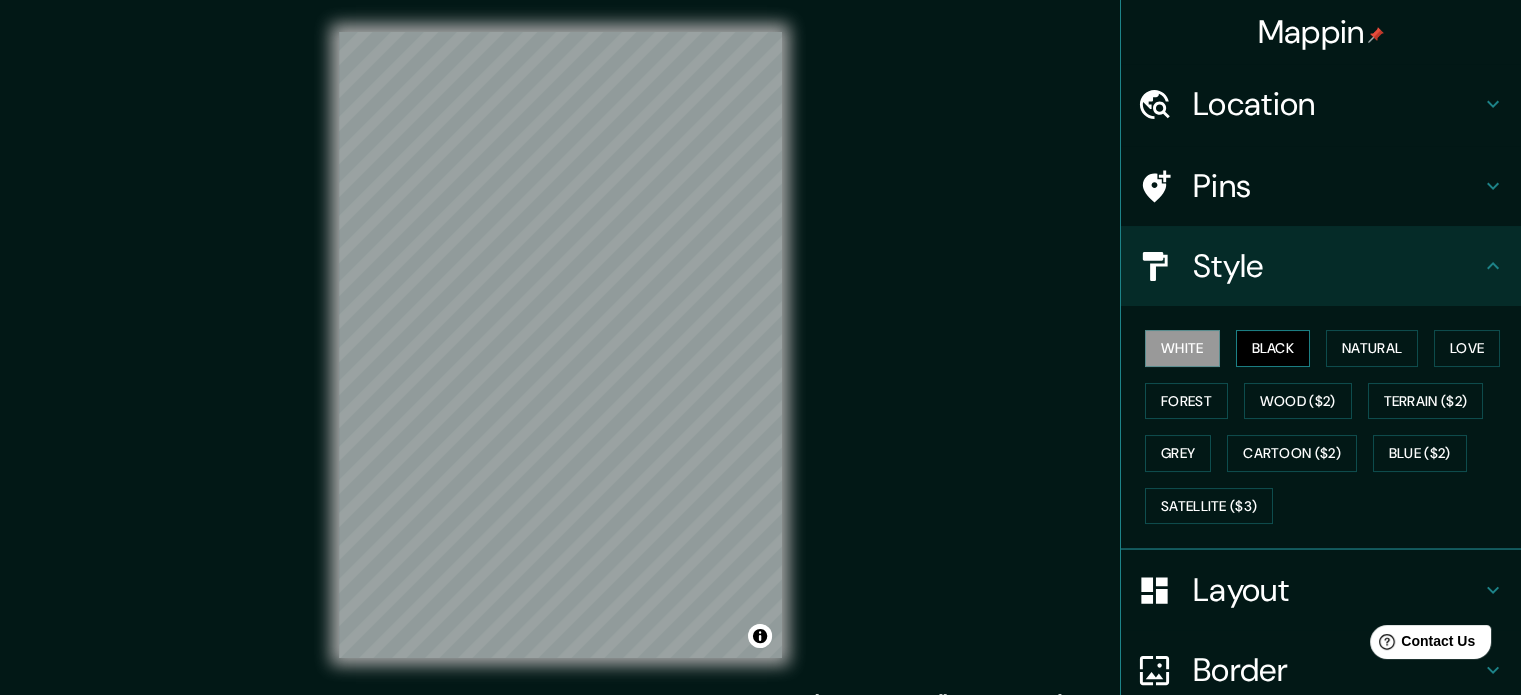 click on "Black" at bounding box center (1273, 348) 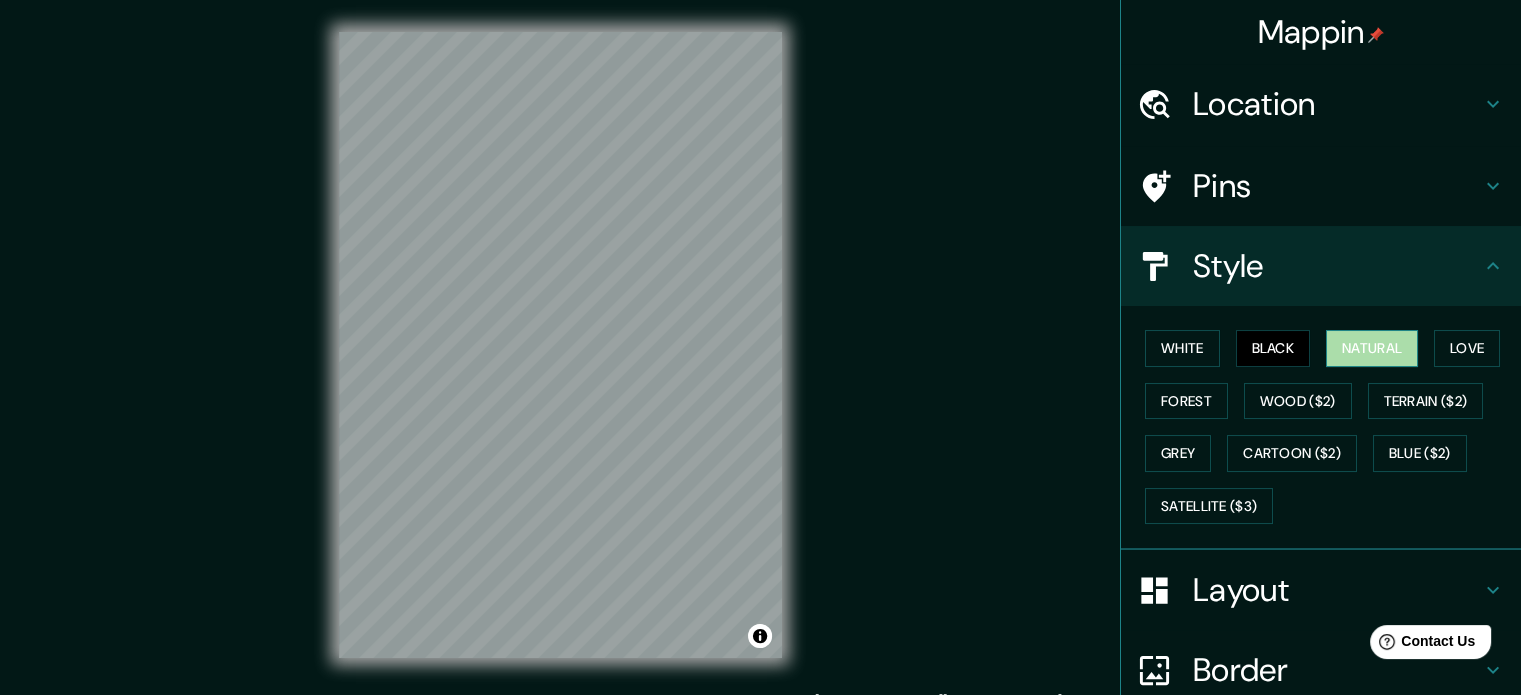 click on "Natural" at bounding box center [1372, 348] 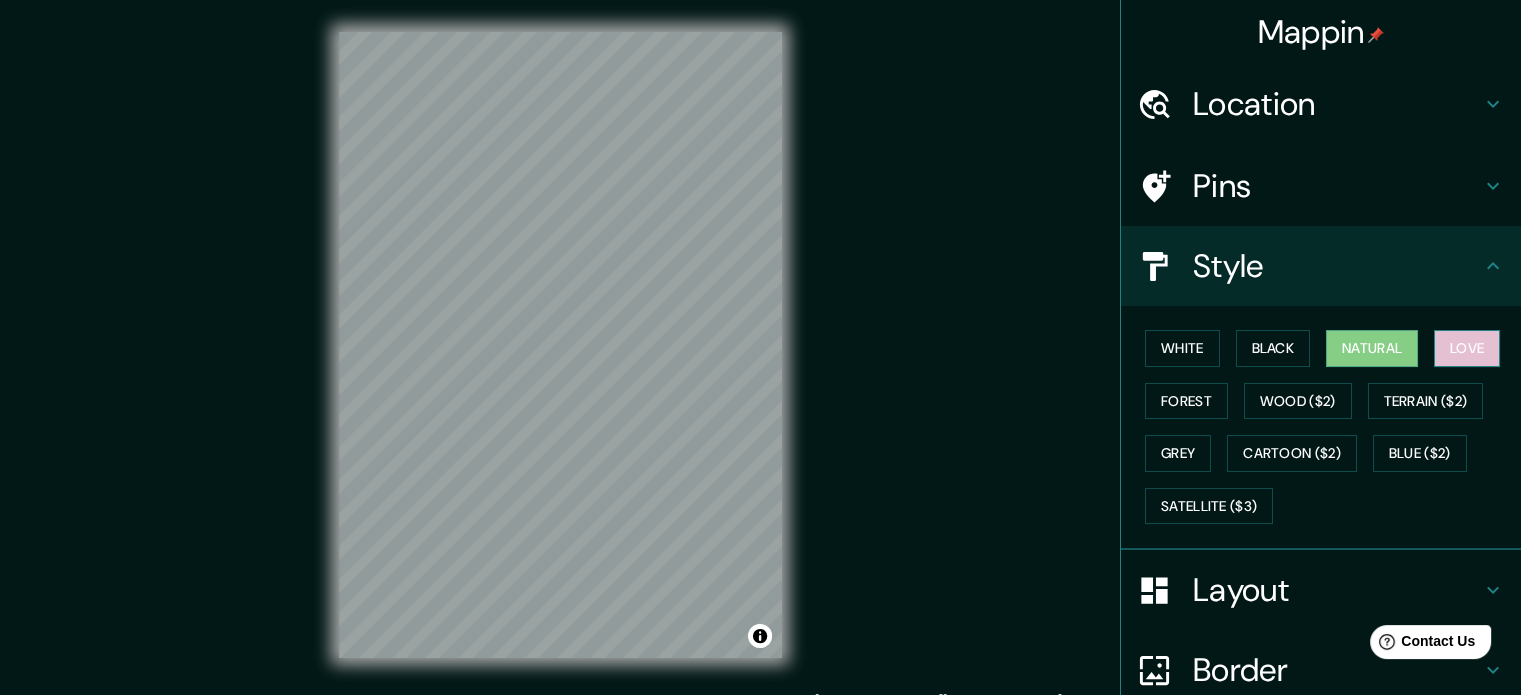 click on "Love" at bounding box center (1467, 348) 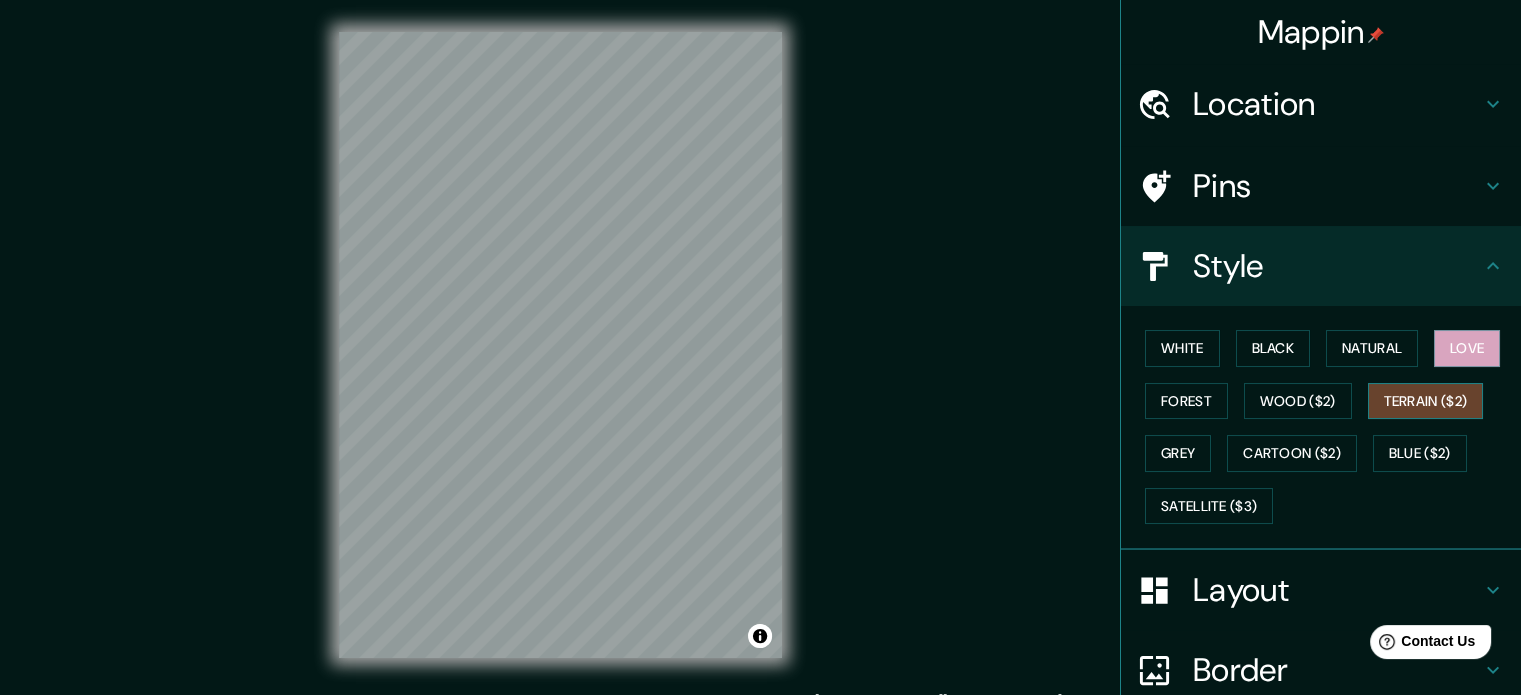 click on "Terrain ($2)" at bounding box center [1426, 401] 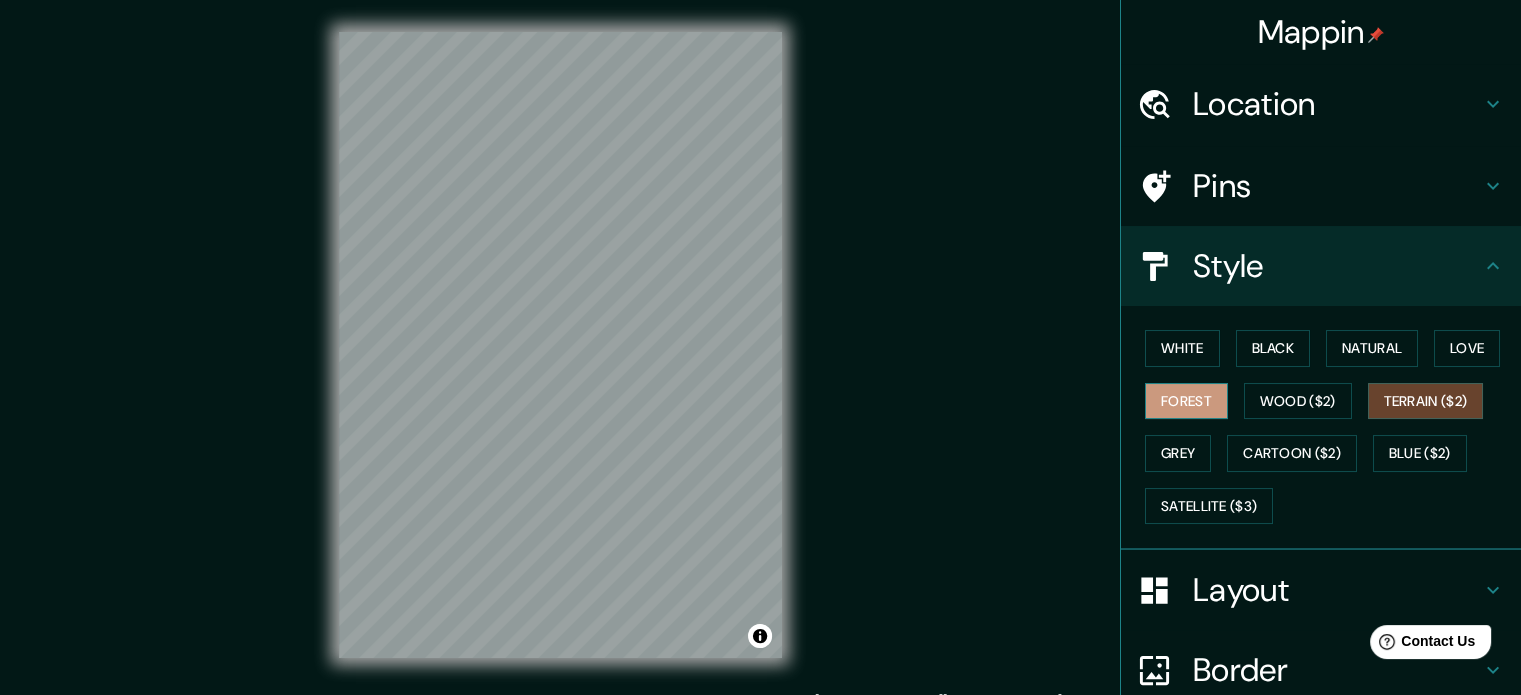 click on "Forest" at bounding box center (1186, 401) 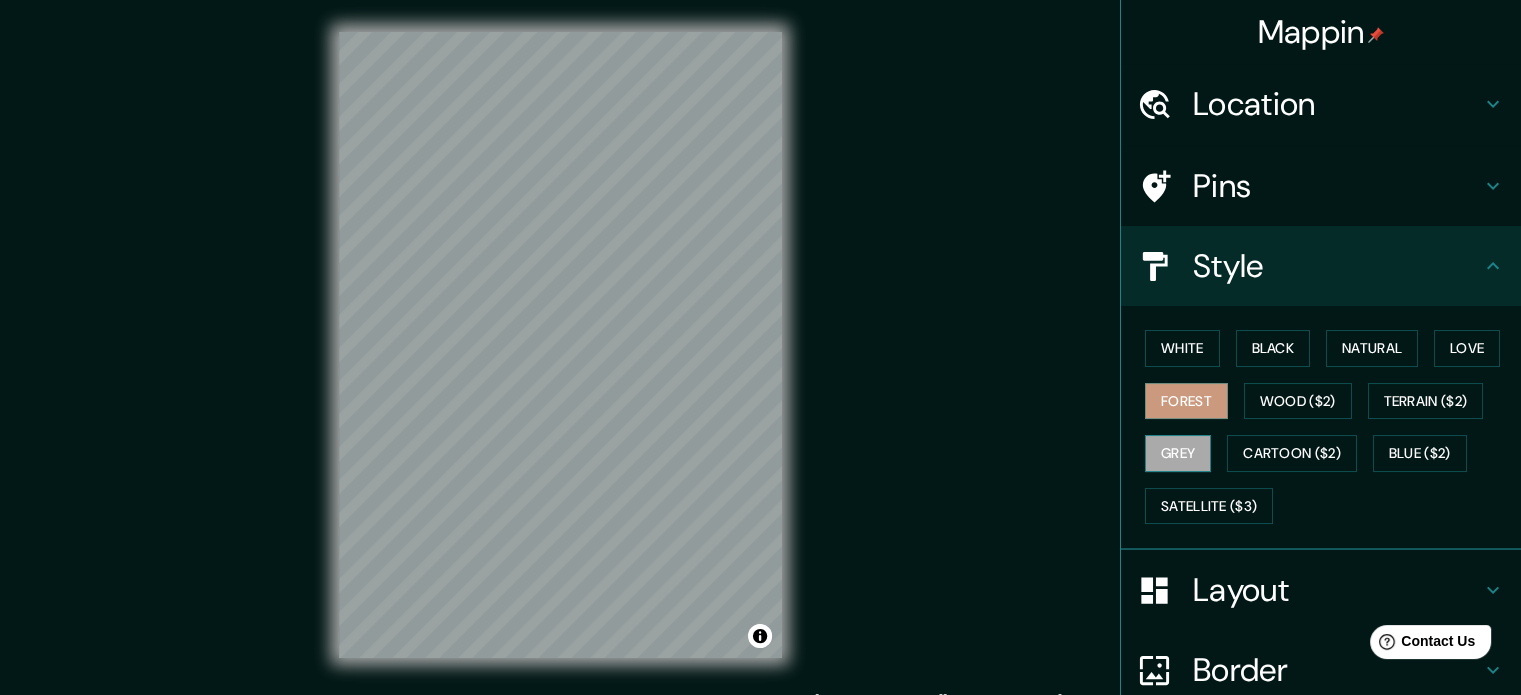 click on "Grey" at bounding box center [1178, 453] 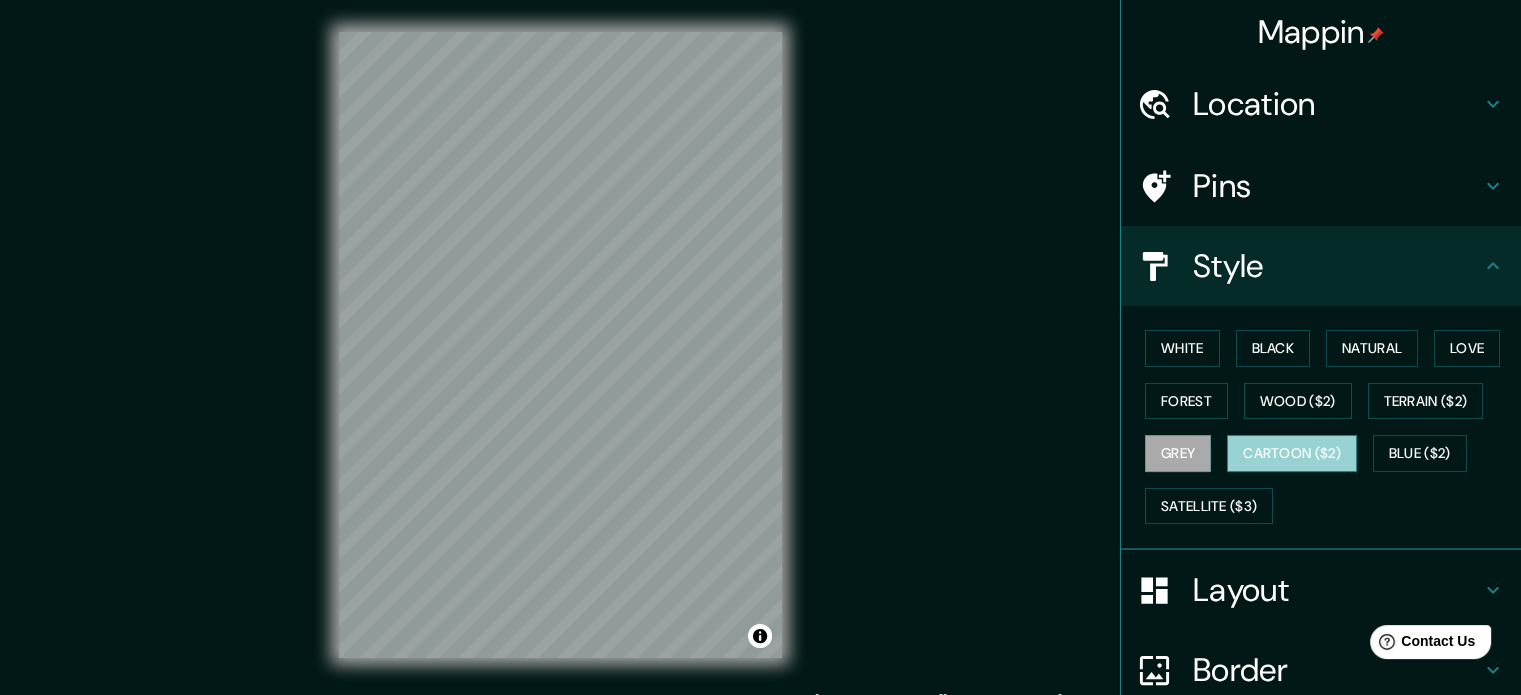 click on "Cartoon ($2)" at bounding box center [1292, 453] 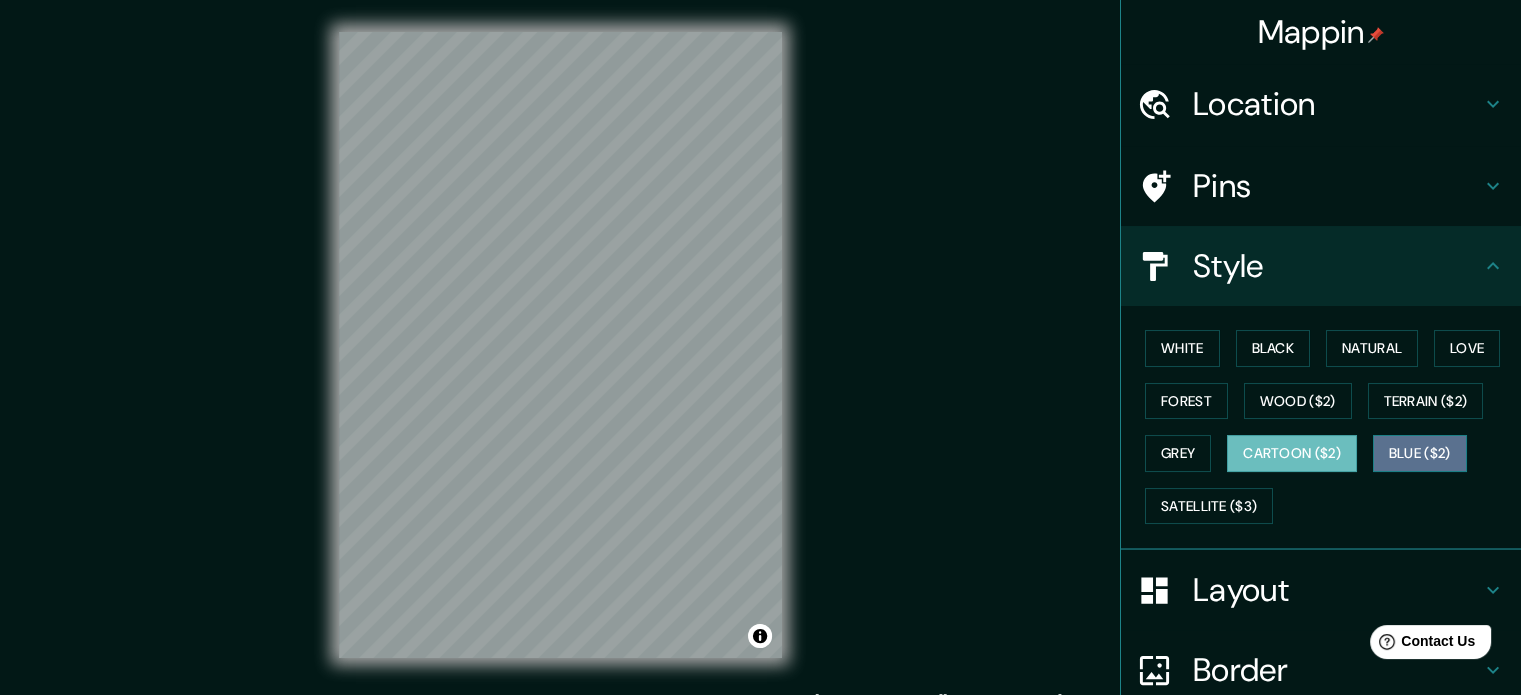 click on "Blue ($2)" at bounding box center (1420, 453) 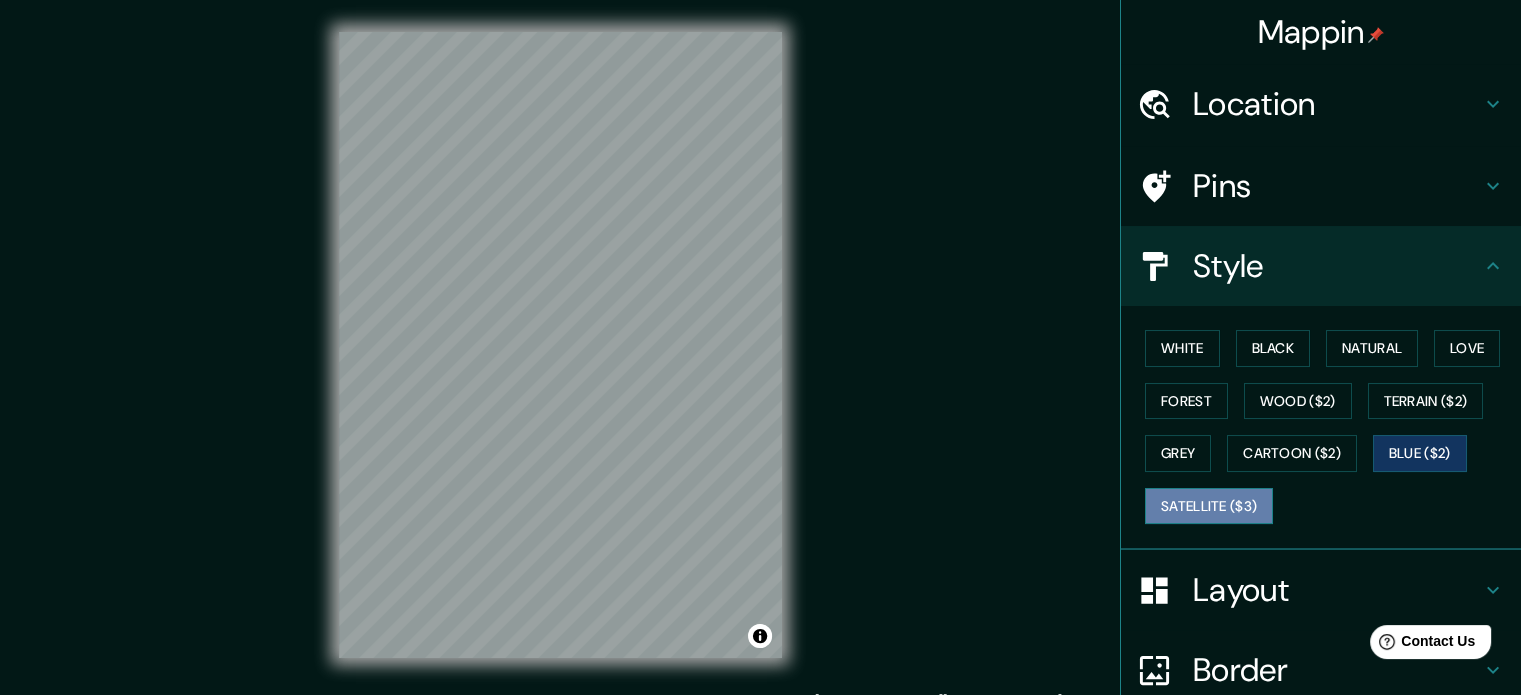 click on "Satellite ($3)" at bounding box center (1209, 506) 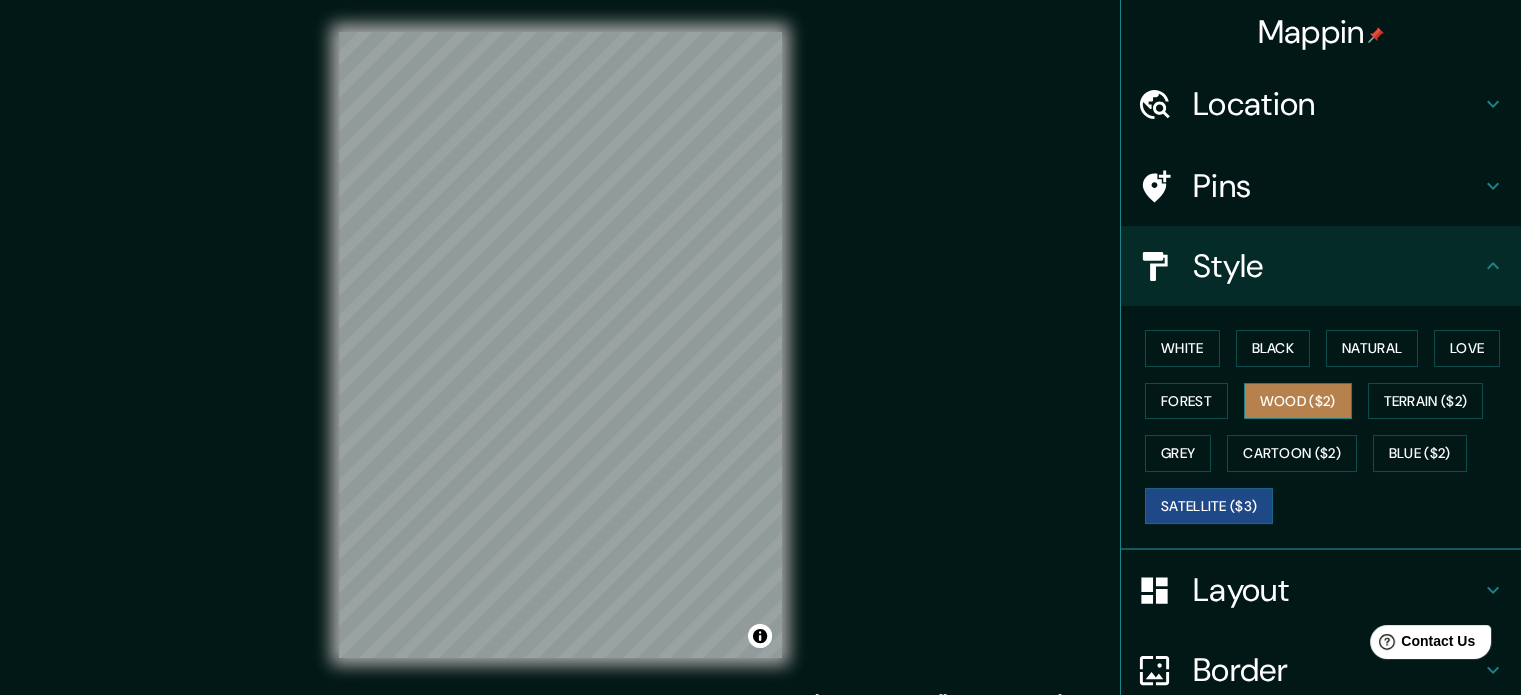 click on "Wood ($2)" at bounding box center (1298, 401) 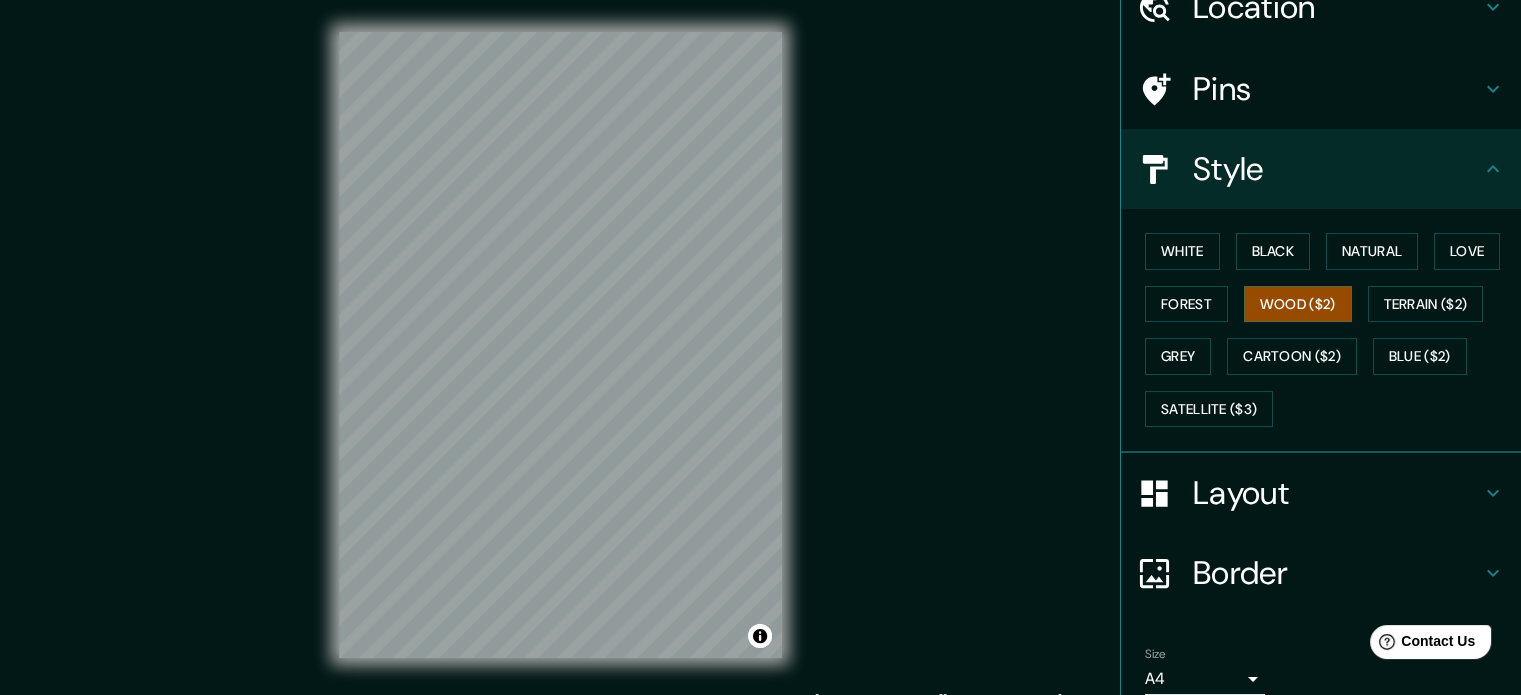 scroll, scrollTop: 100, scrollLeft: 0, axis: vertical 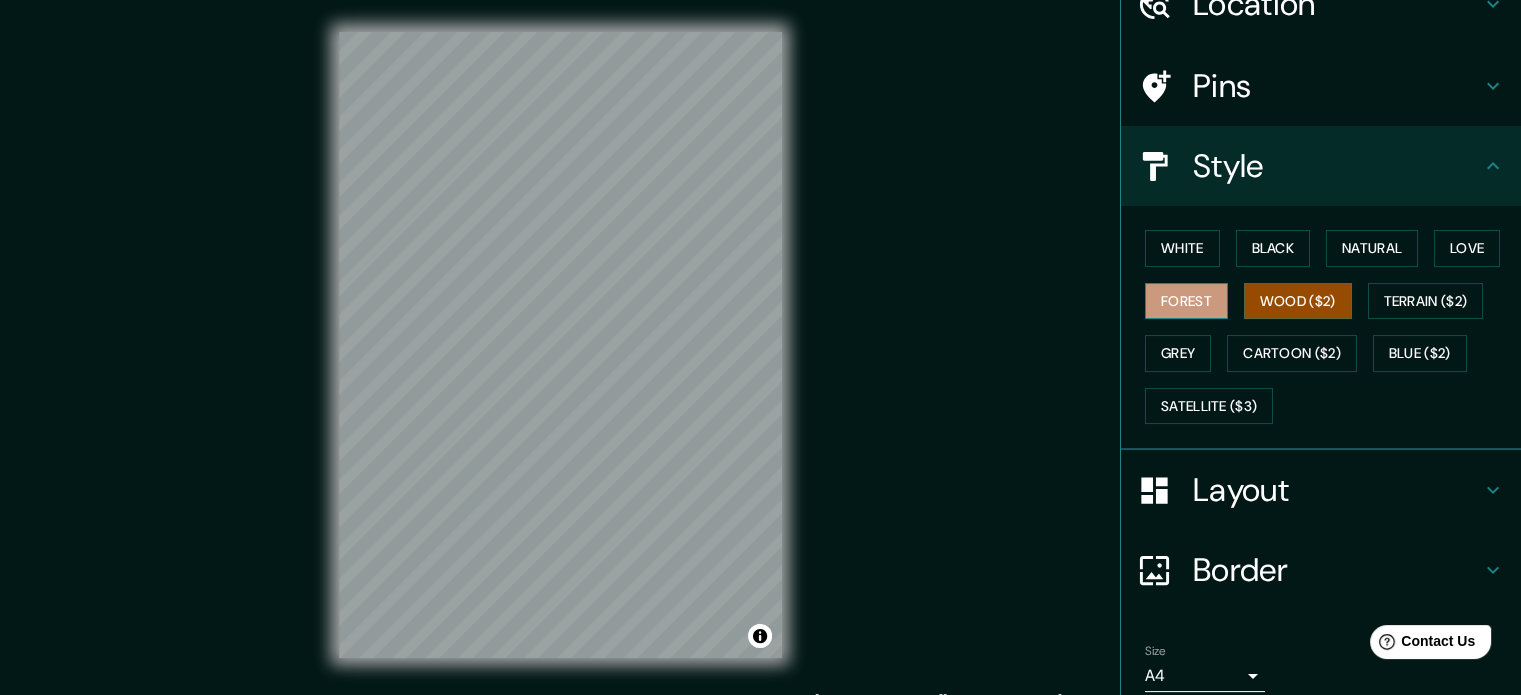 click on "Forest" at bounding box center (1186, 301) 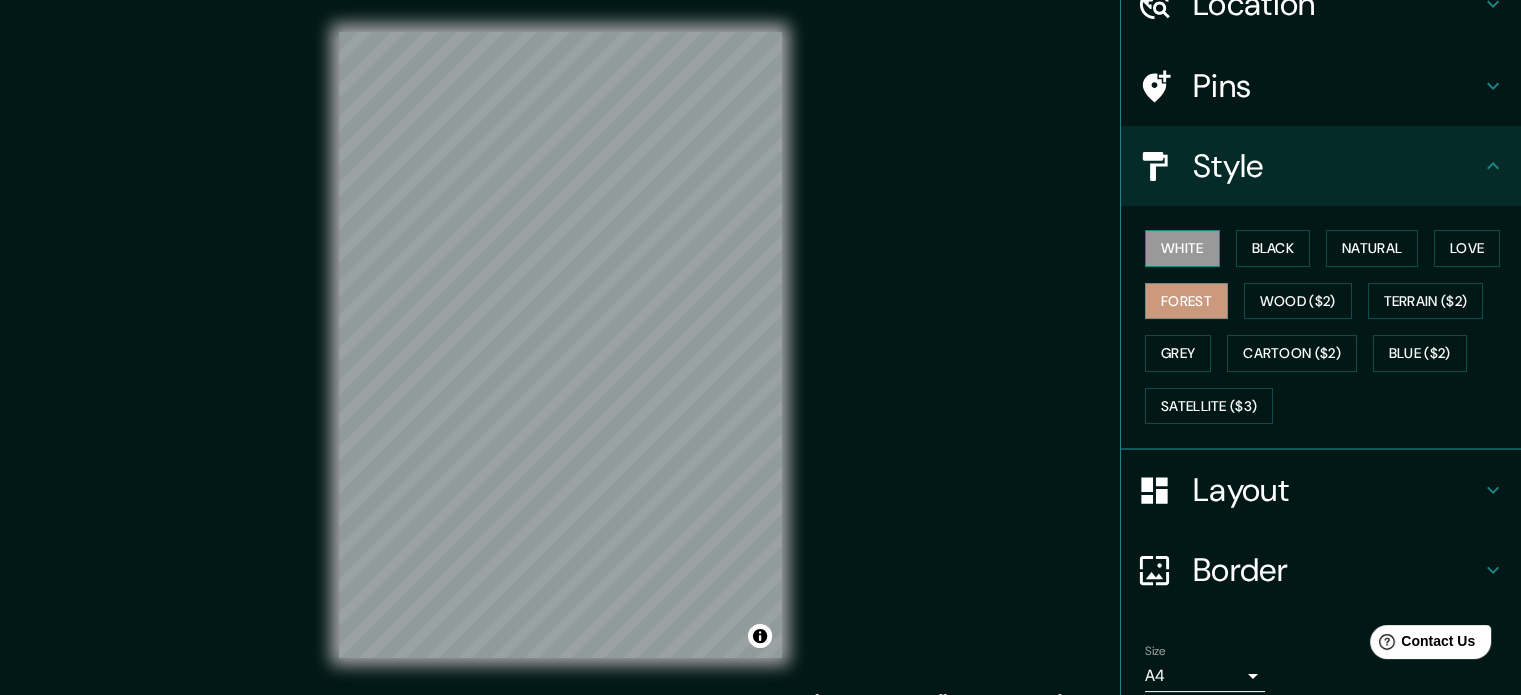 click on "White" at bounding box center [1182, 248] 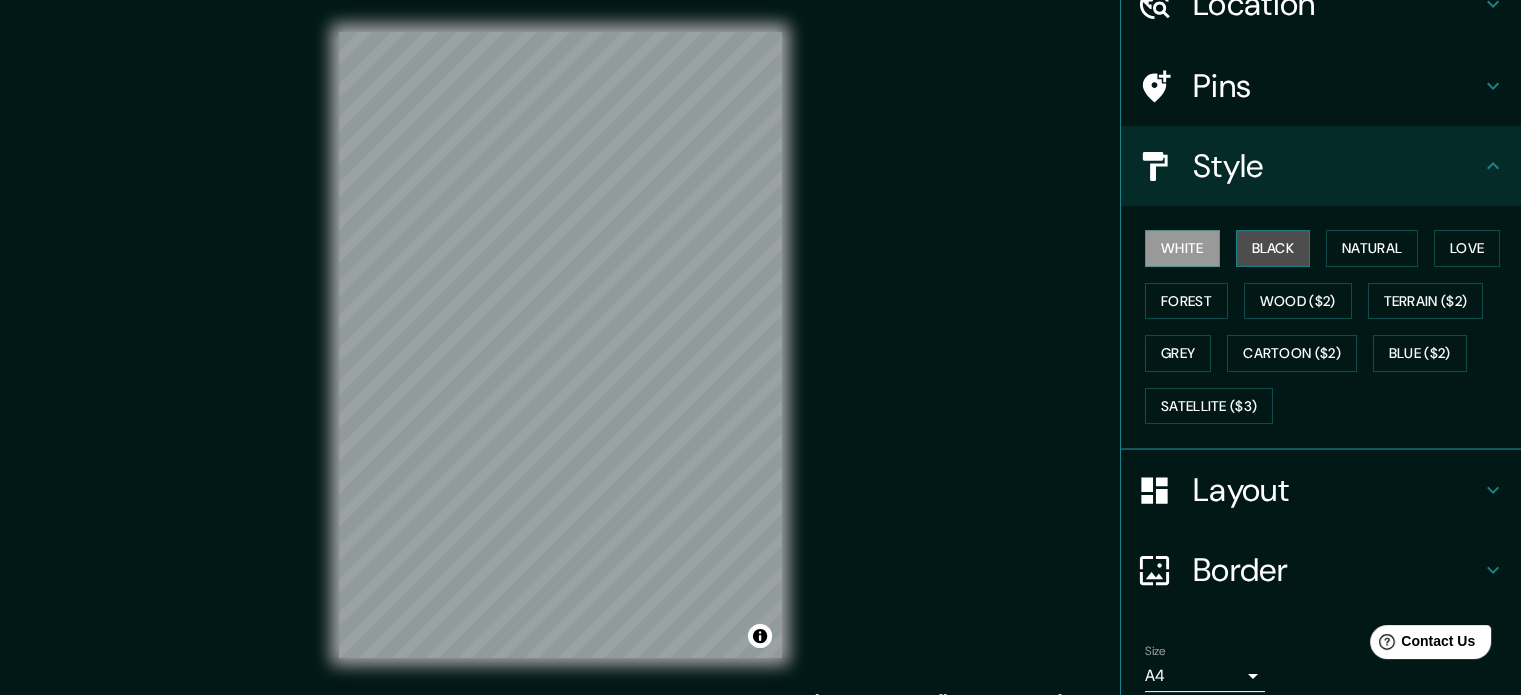 click on "Black" at bounding box center [1273, 248] 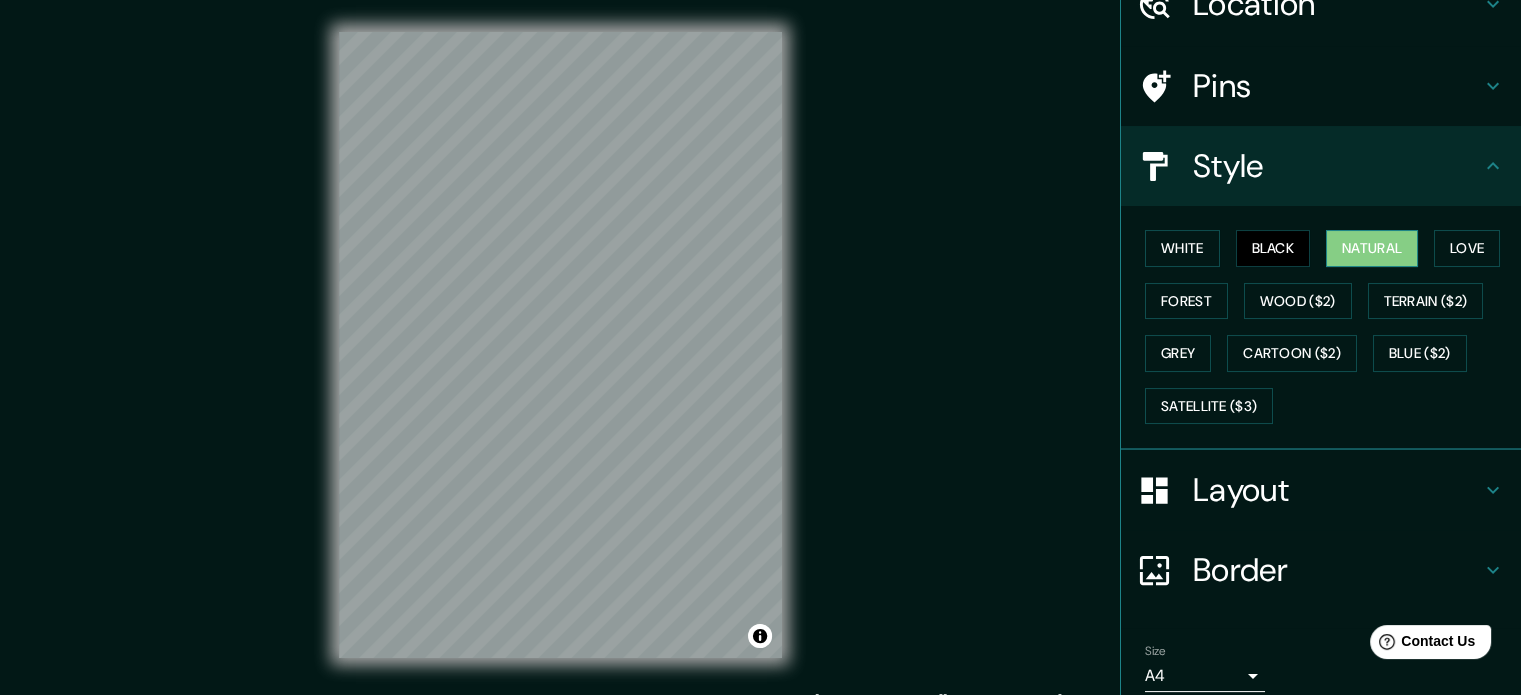 click on "Natural" at bounding box center [1372, 248] 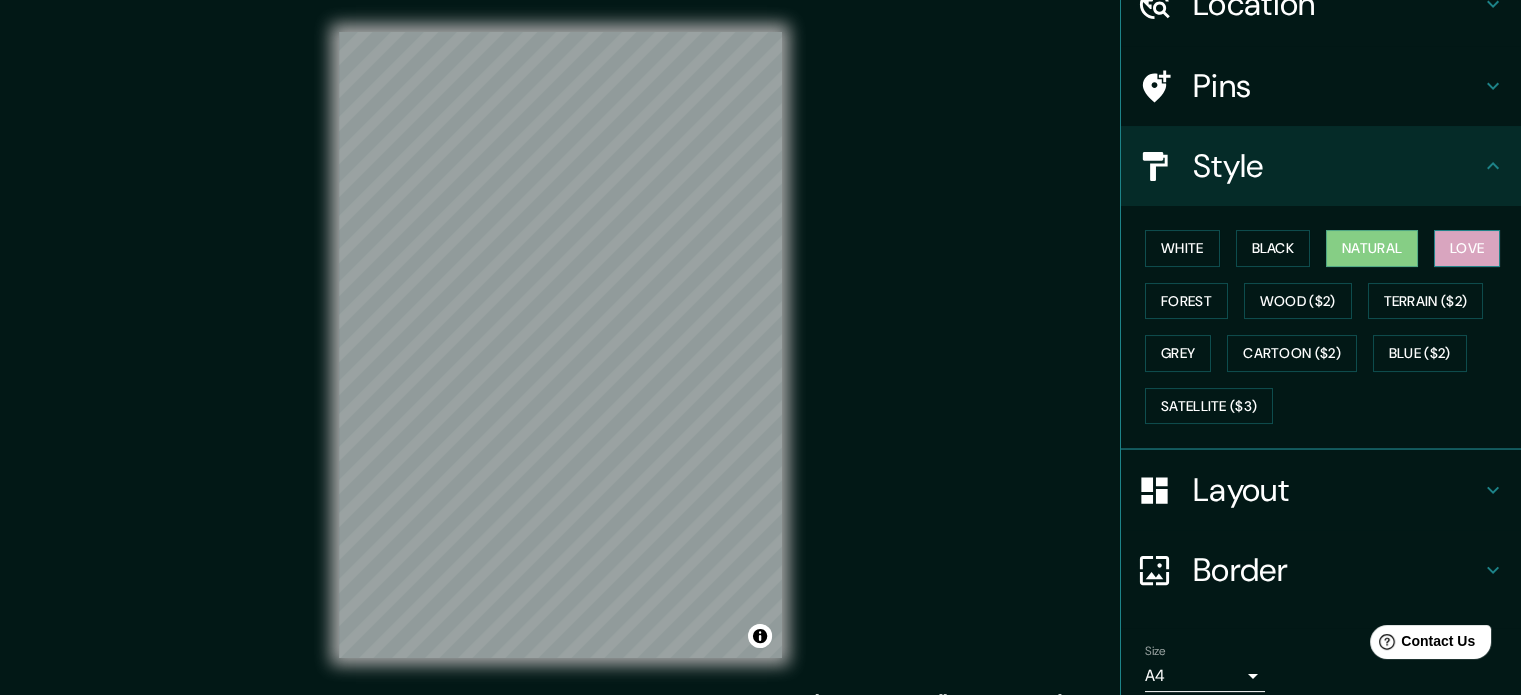 click on "Love" at bounding box center (1467, 248) 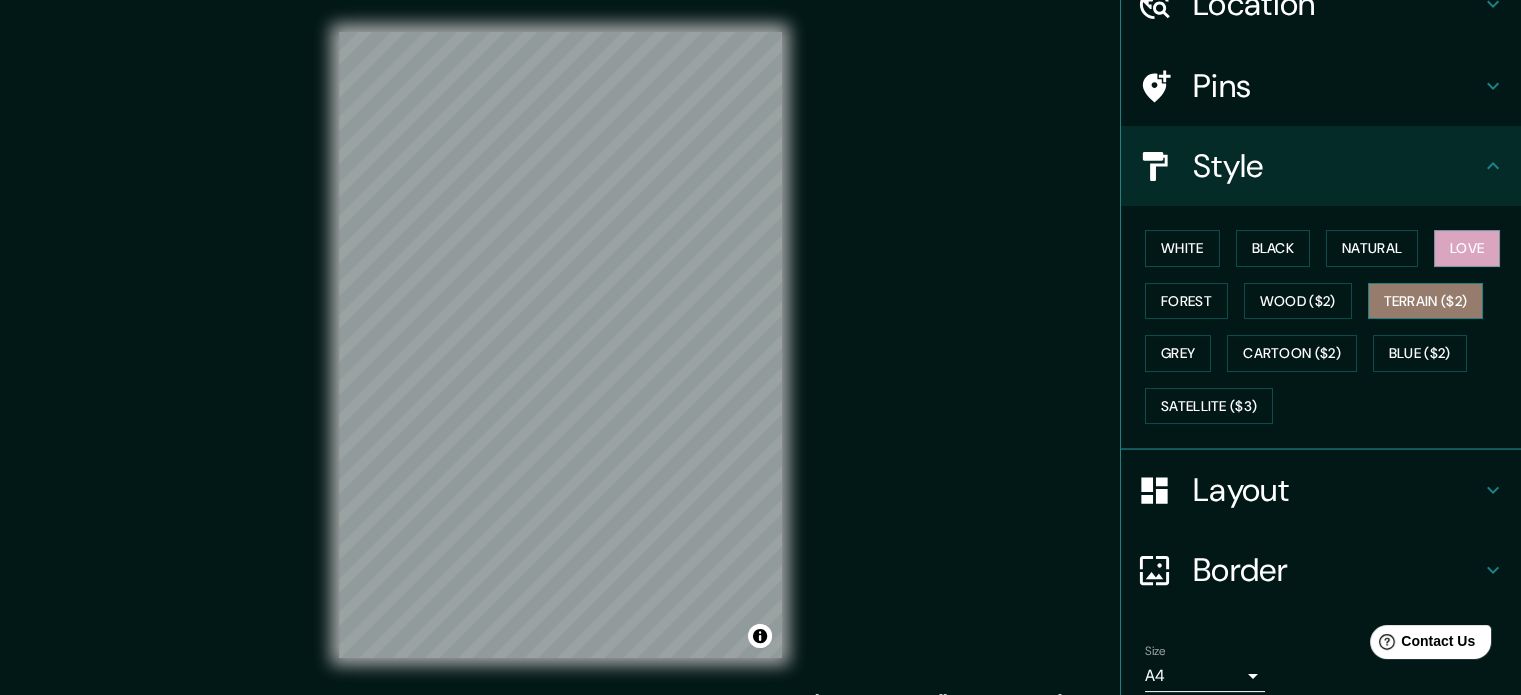 click on "Terrain ($2)" at bounding box center (1426, 301) 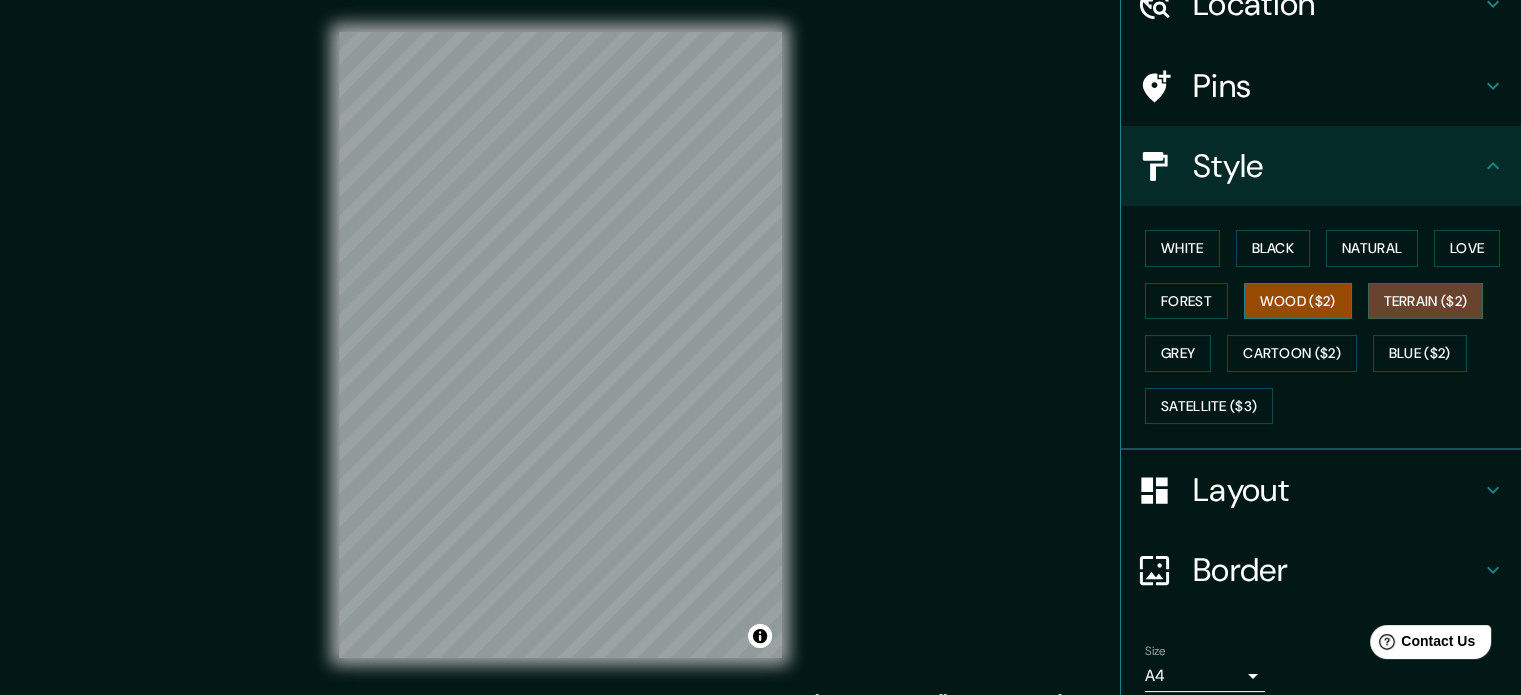 click on "Wood ($2)" at bounding box center (1298, 301) 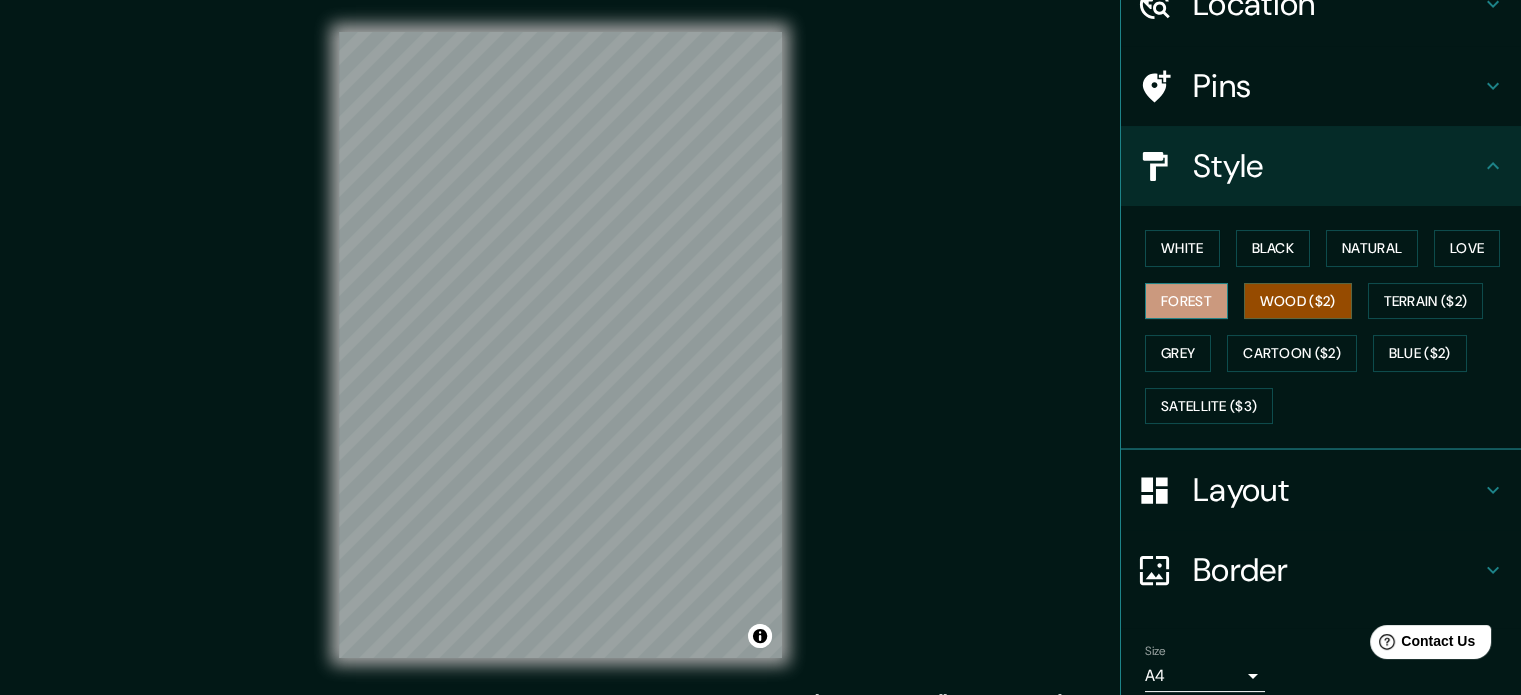 click on "Forest" at bounding box center (1186, 301) 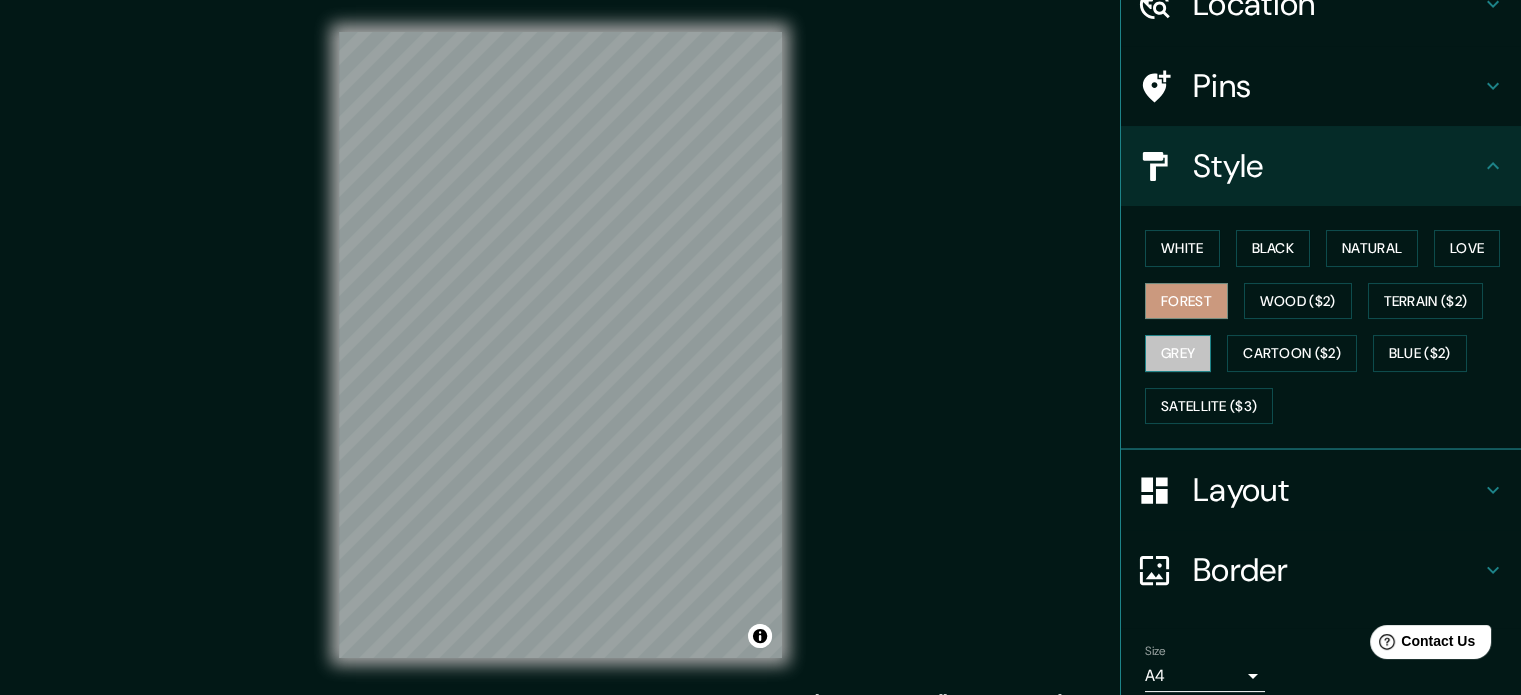 click on "Grey" at bounding box center (1178, 353) 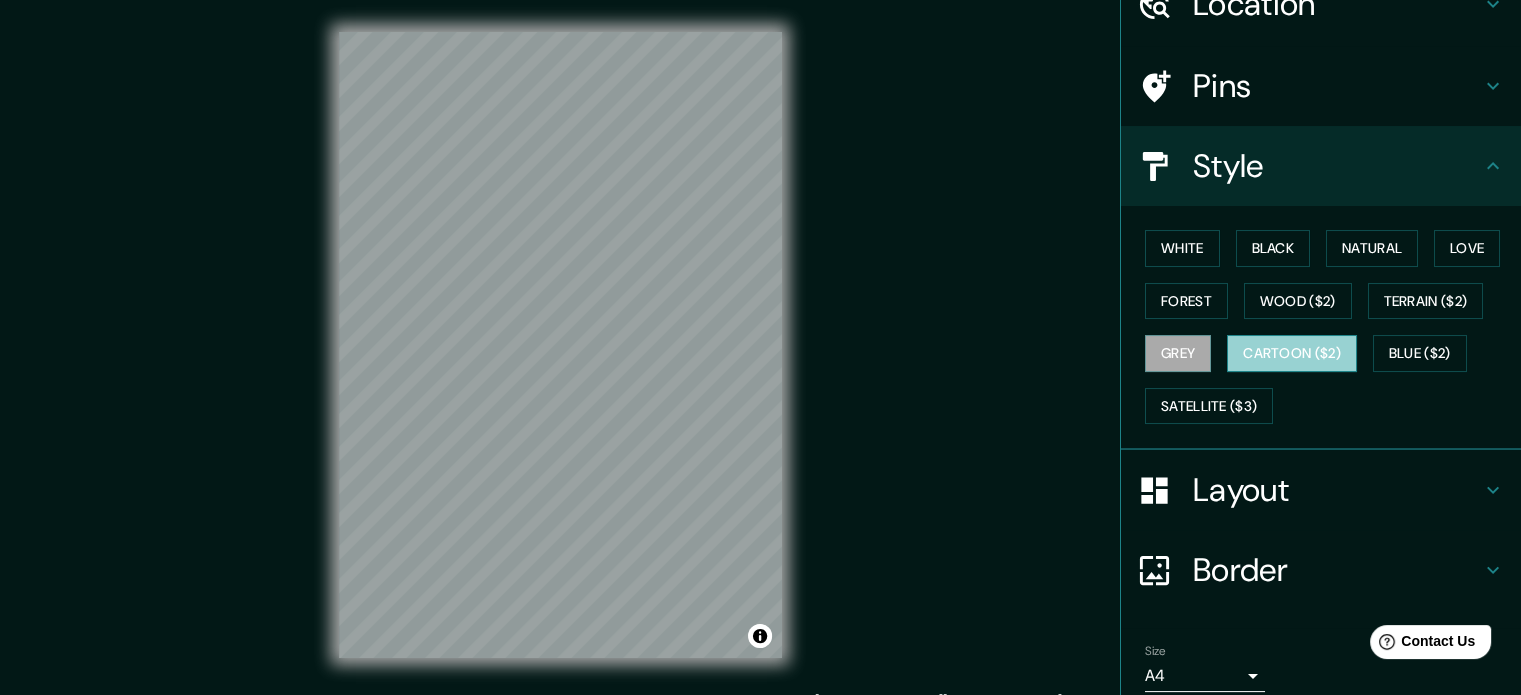 drag, startPoint x: 1262, startPoint y: 345, endPoint x: 1277, endPoint y: 346, distance: 15.033297 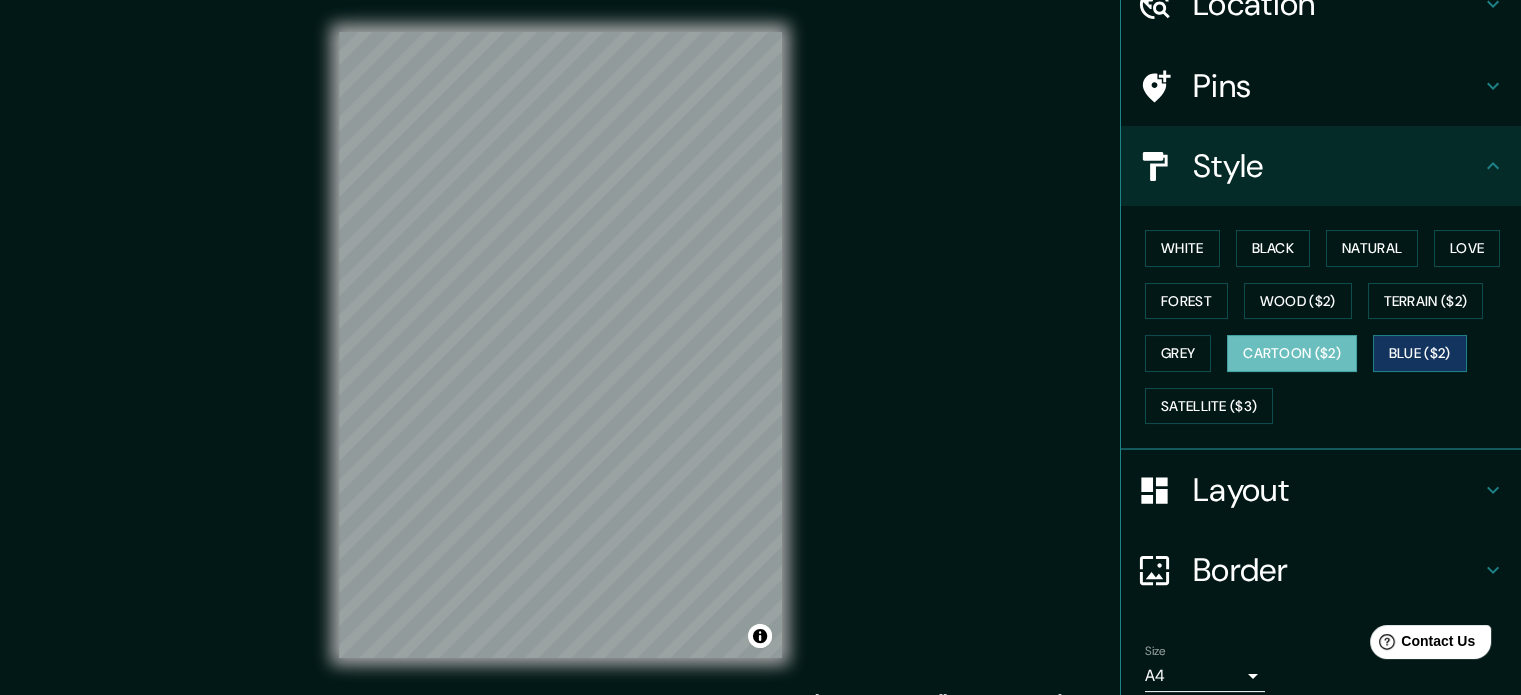 click on "Blue ($2)" at bounding box center (1420, 353) 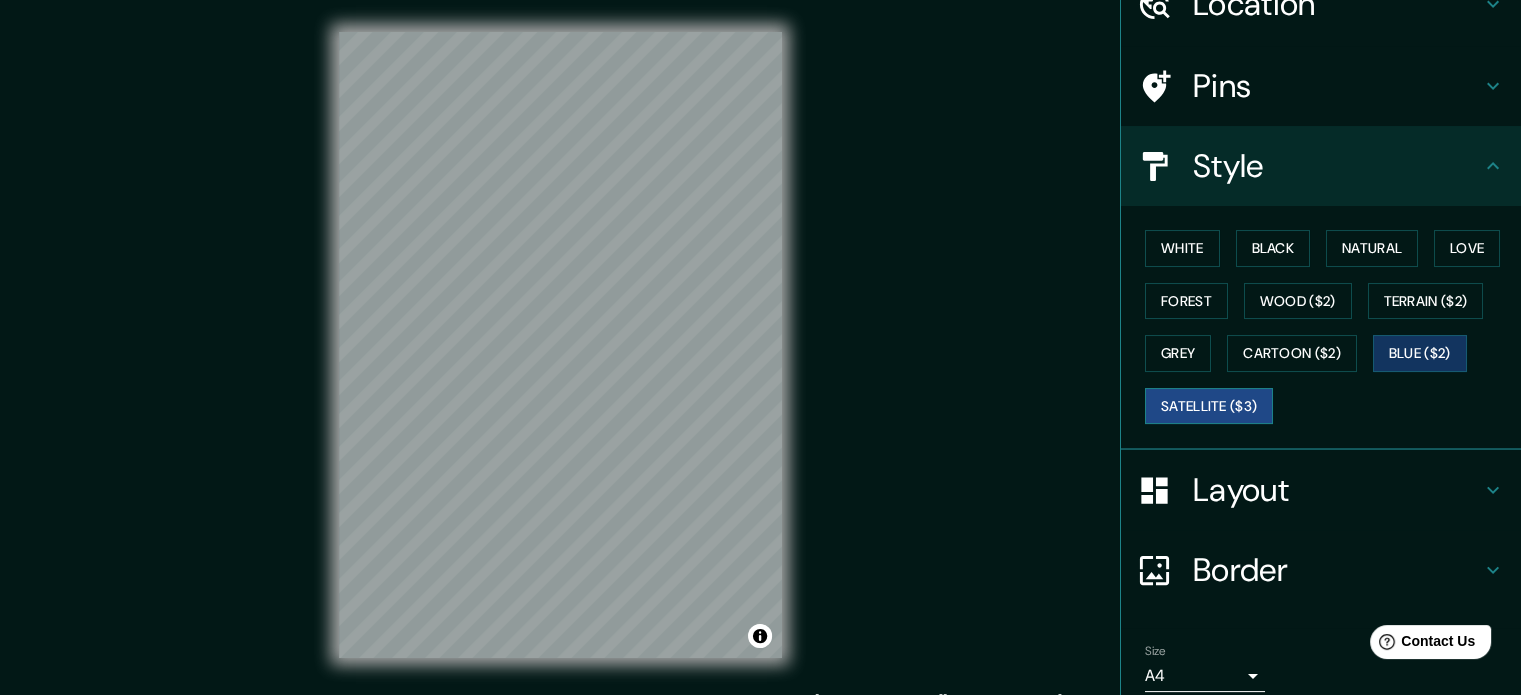 click on "Satellite ($3)" at bounding box center (1209, 406) 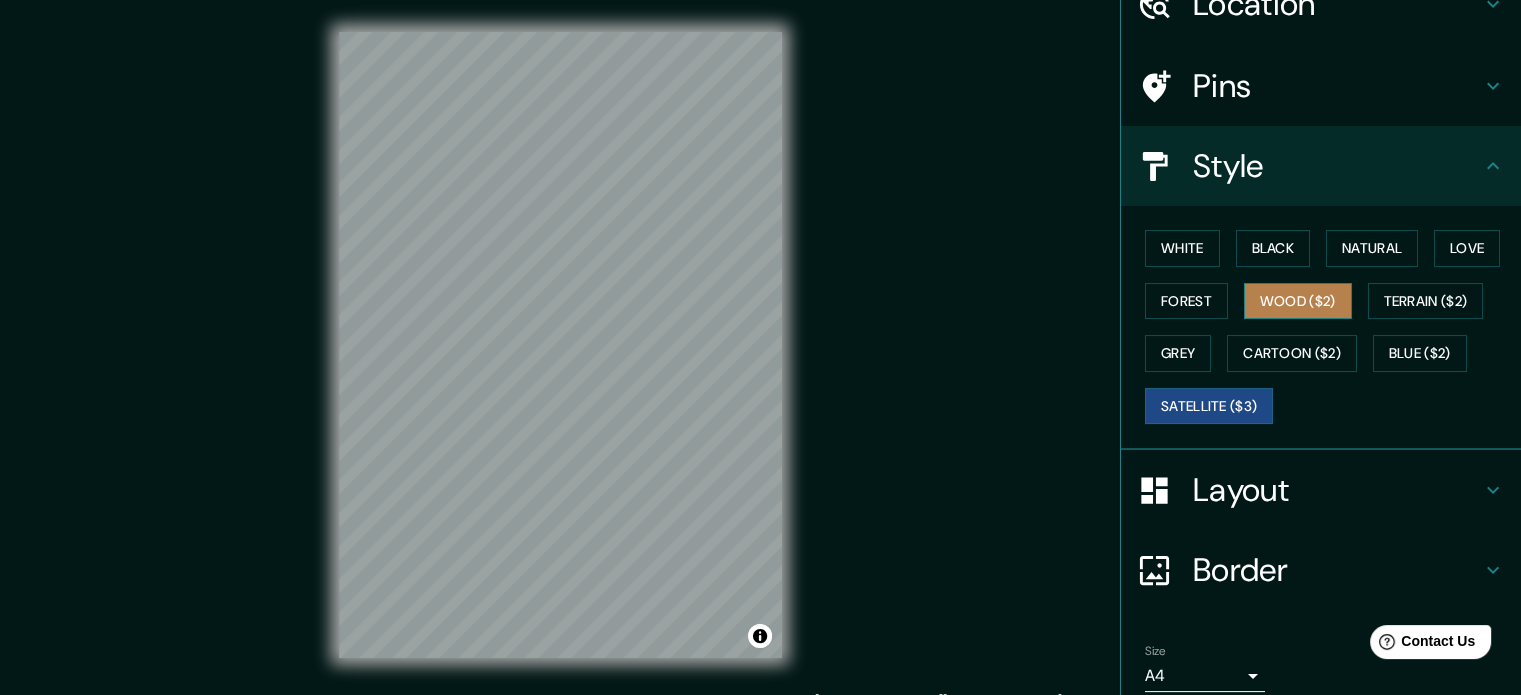click on "Wood ($2)" at bounding box center (1298, 301) 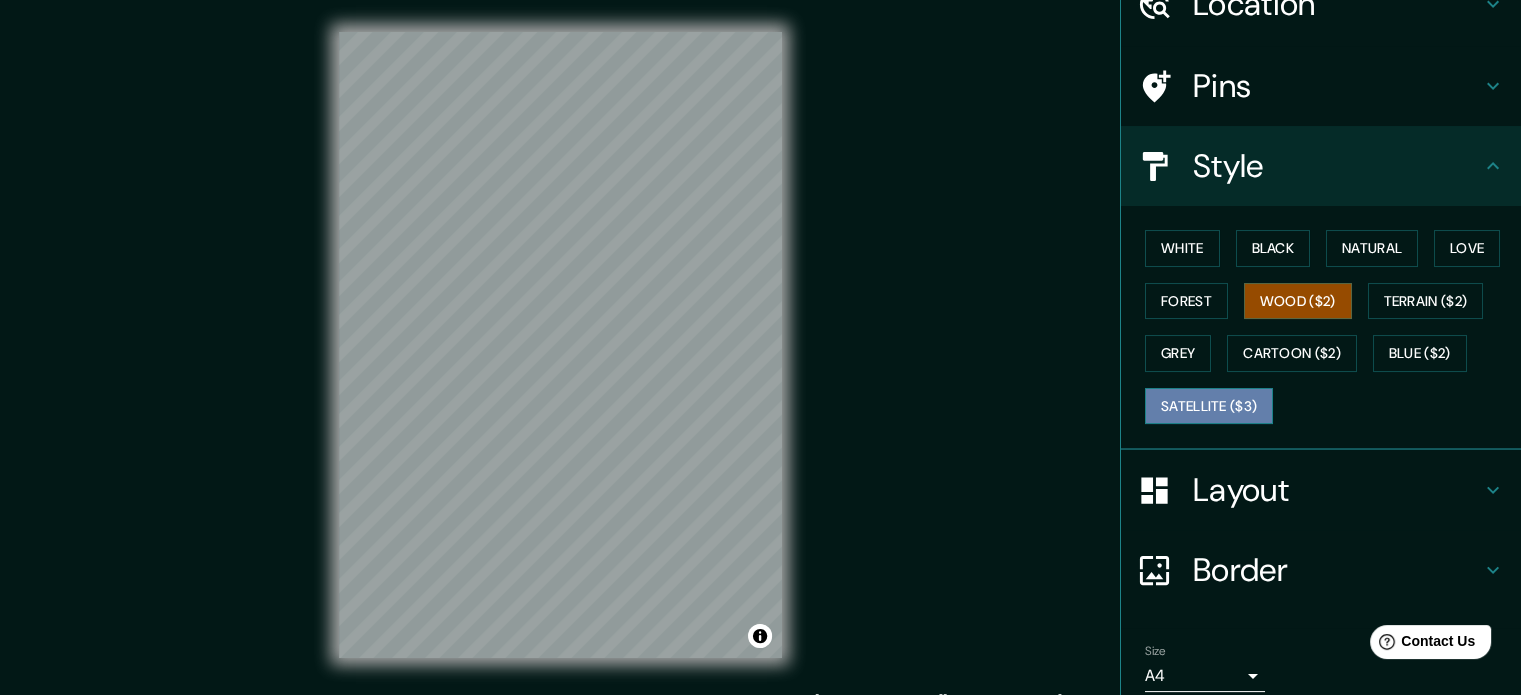 click on "Satellite ($3)" at bounding box center [1209, 406] 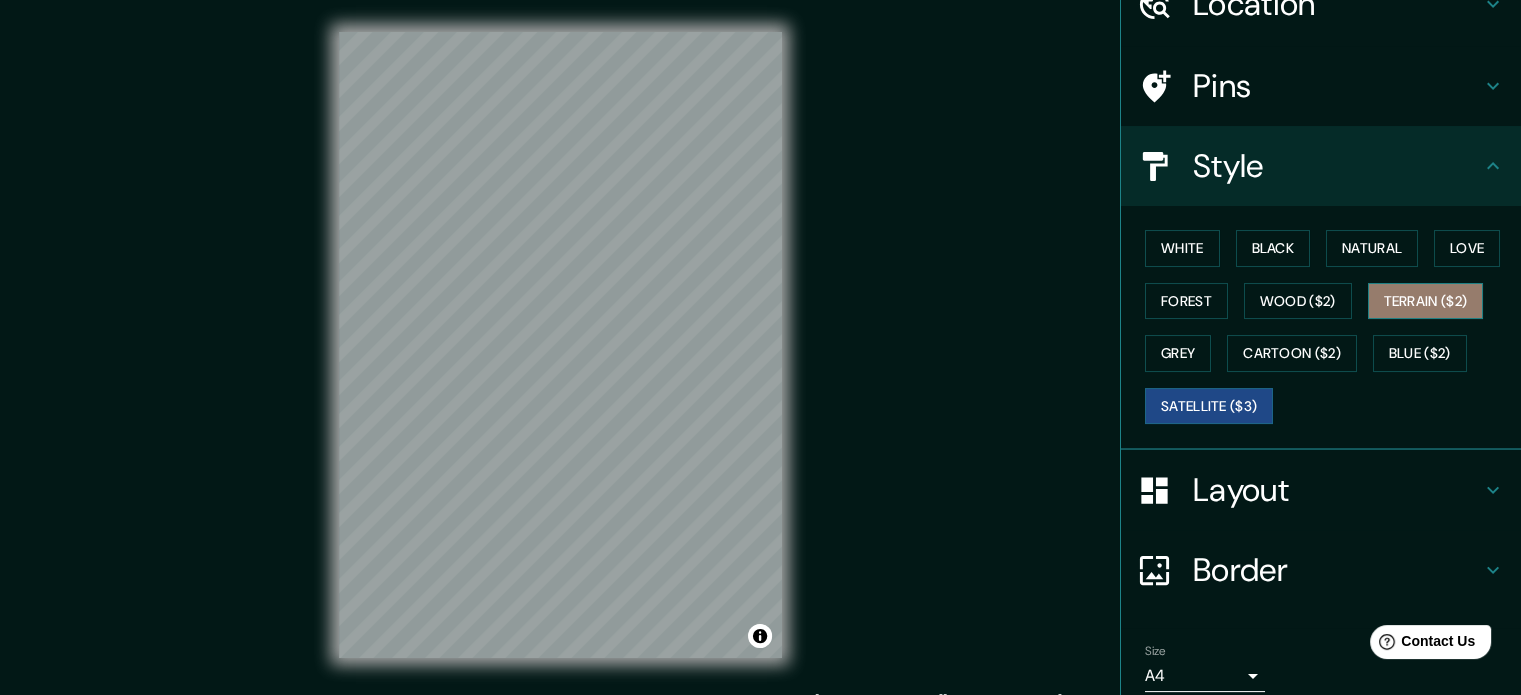 click on "Terrain ($2)" at bounding box center [1426, 301] 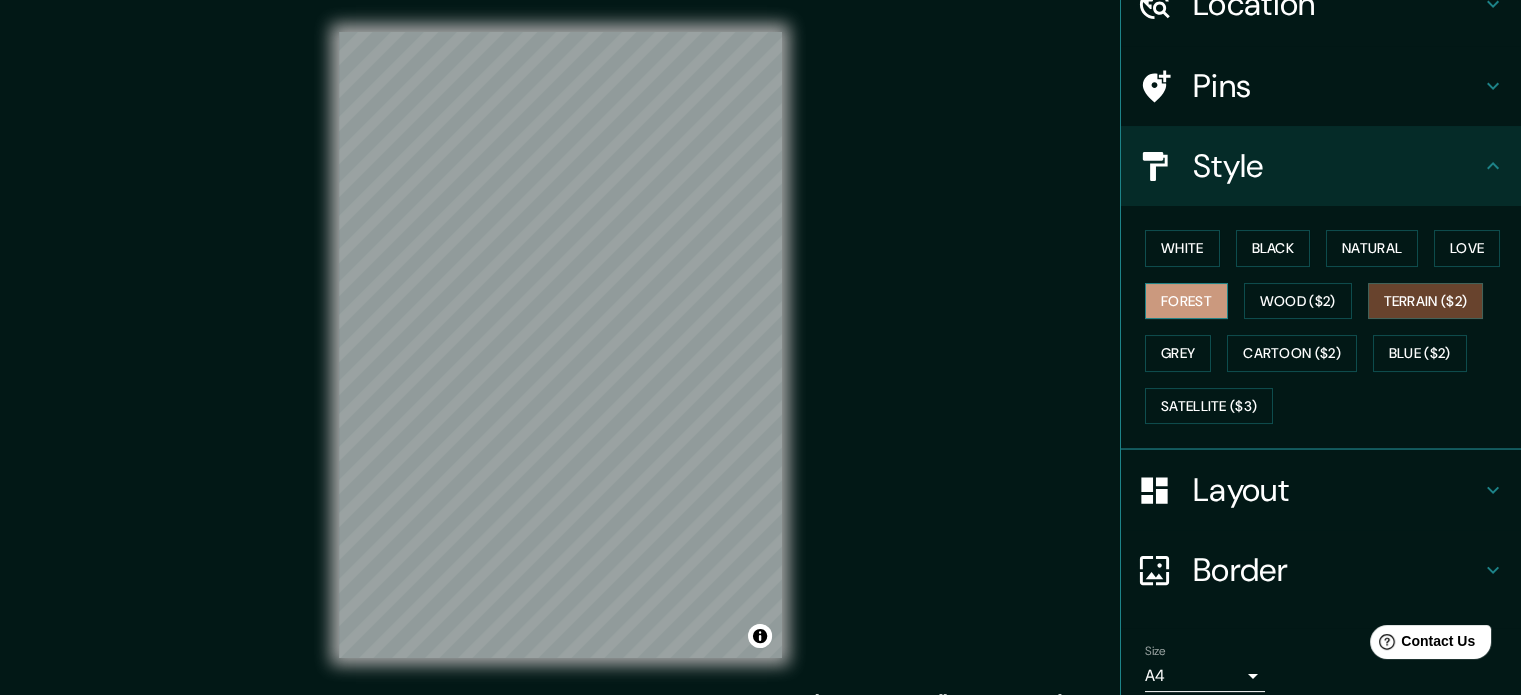 click on "Forest" at bounding box center [1186, 301] 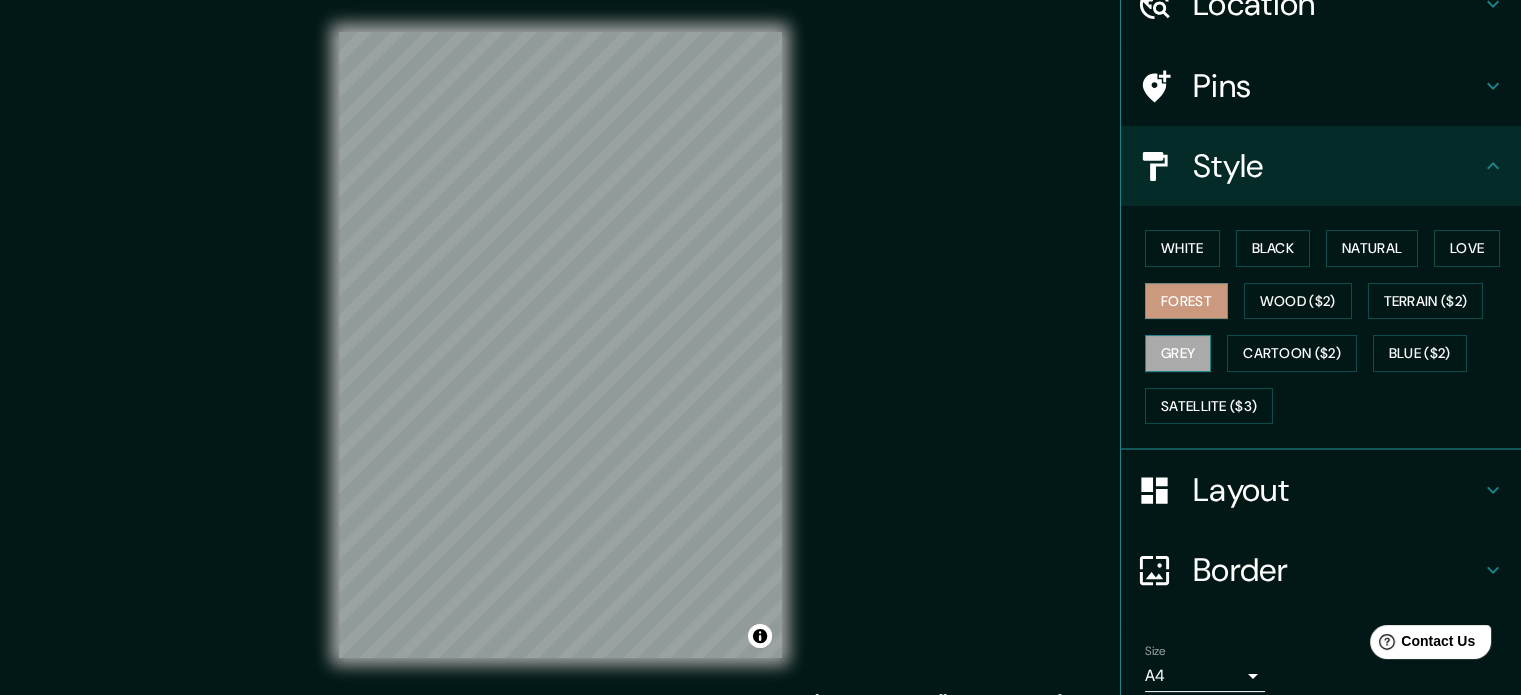 click on "Grey" at bounding box center (1178, 353) 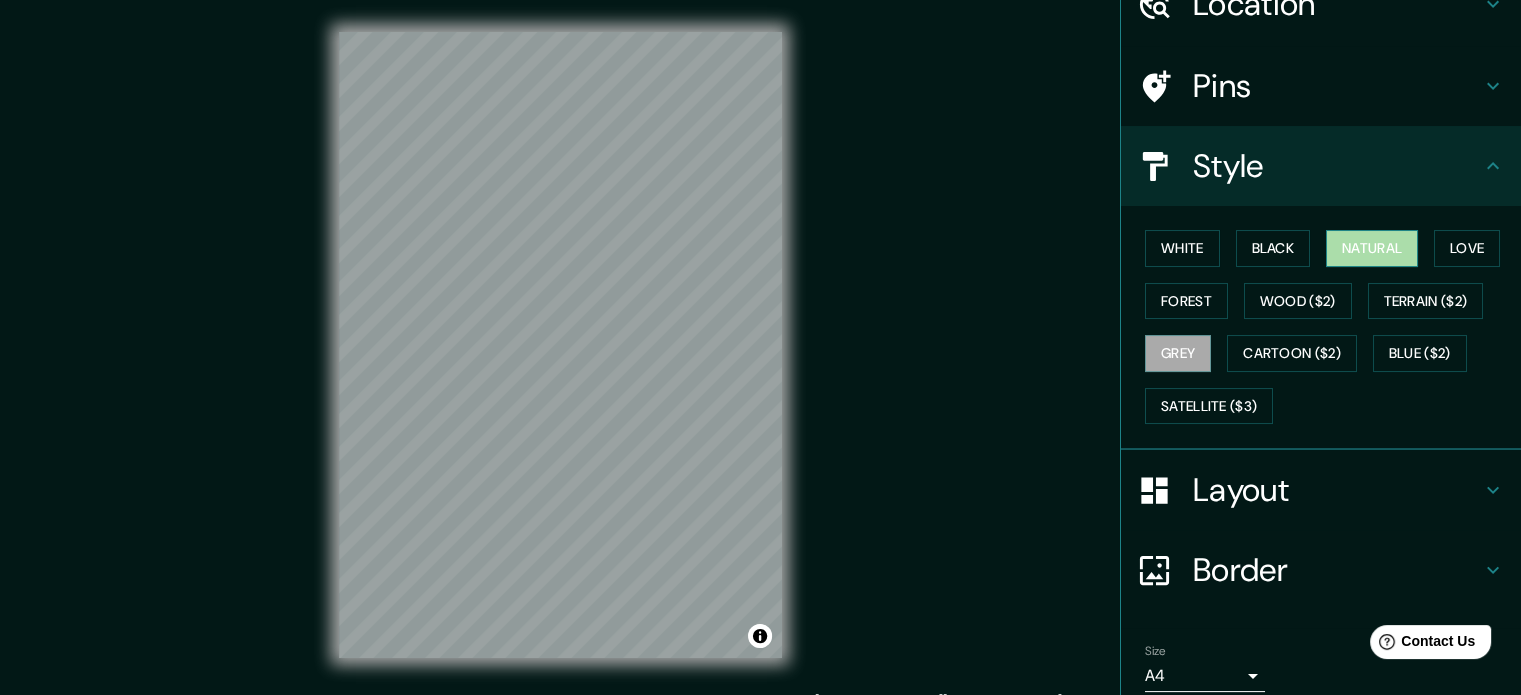 click on "Natural" at bounding box center (1372, 248) 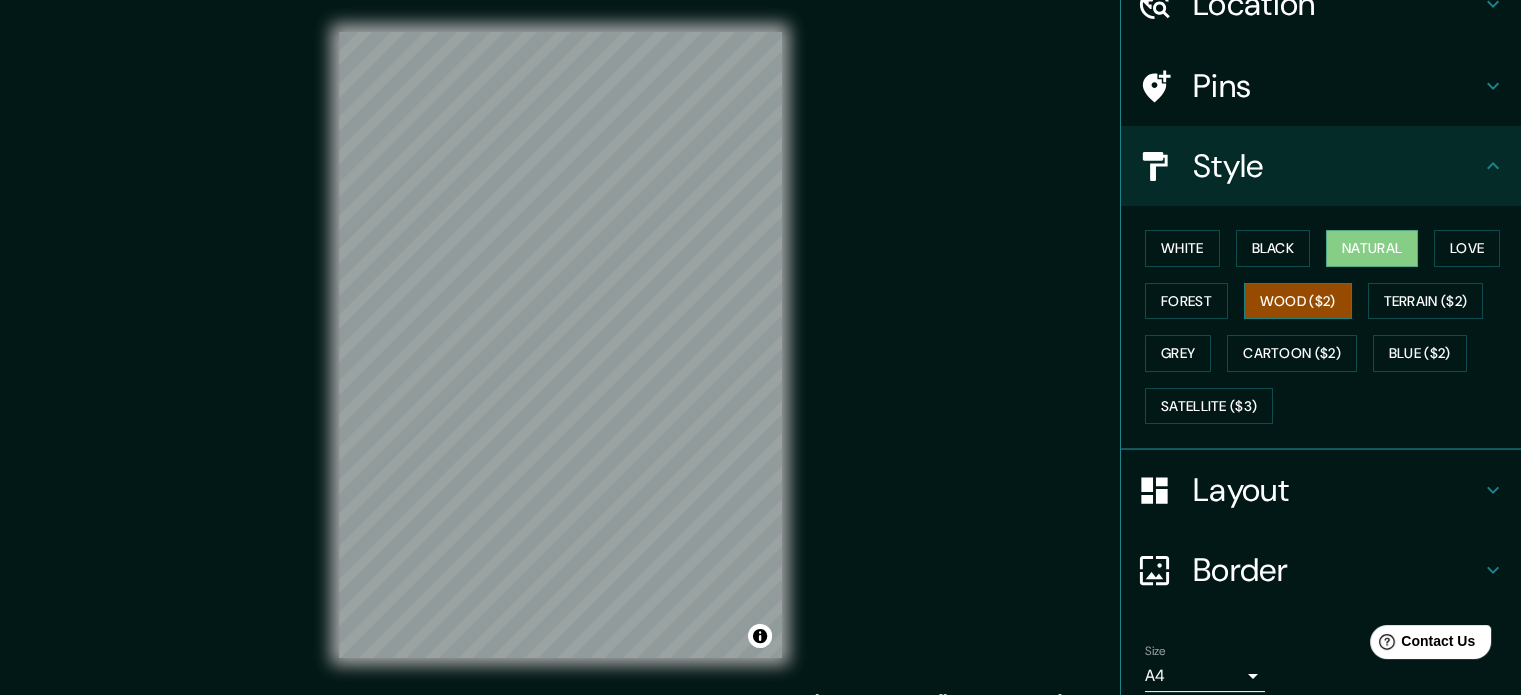 click on "Wood ($2)" at bounding box center (1298, 301) 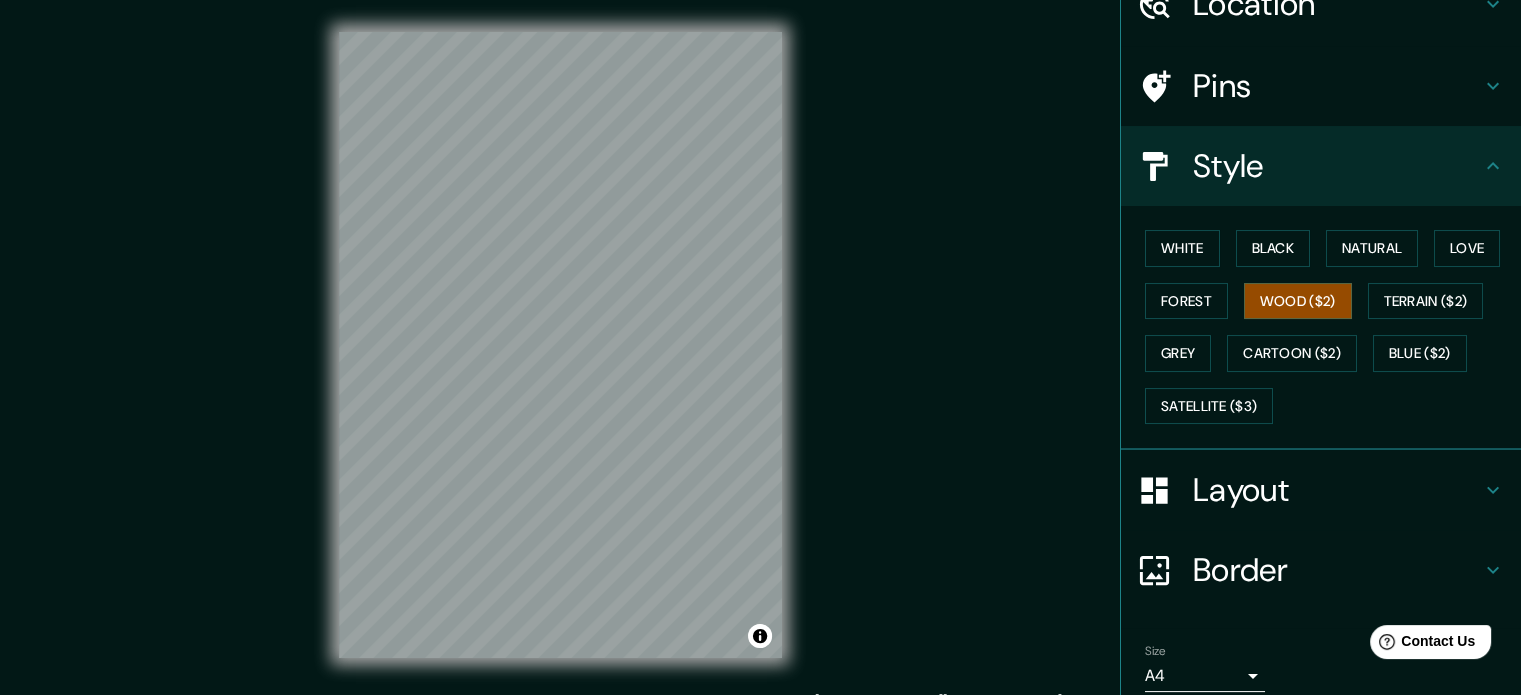 click on "White Black Natural Love Forest Wood ($2) Terrain ($2) Grey Cartoon ($2) Blue ($2) Satellite ($3)" at bounding box center (1329, 327) 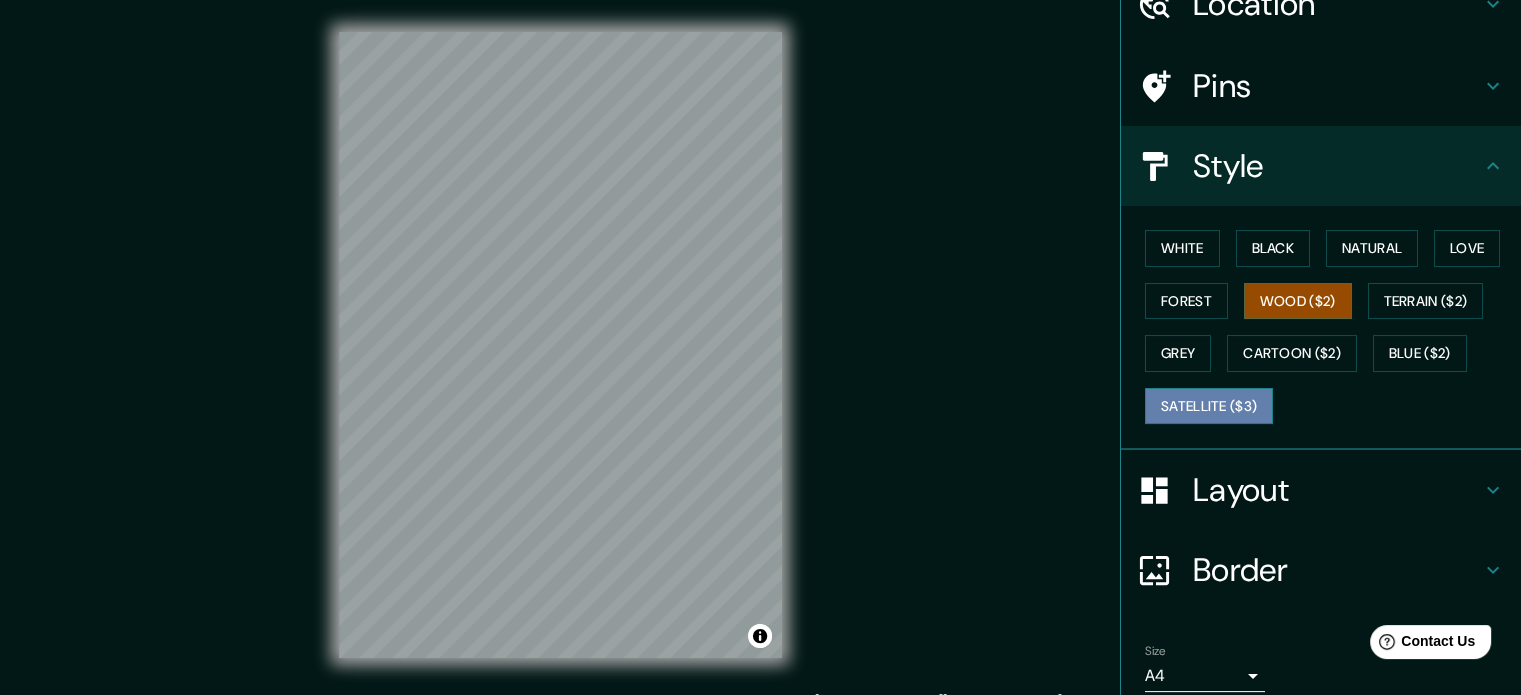 click on "Satellite ($3)" at bounding box center (1209, 406) 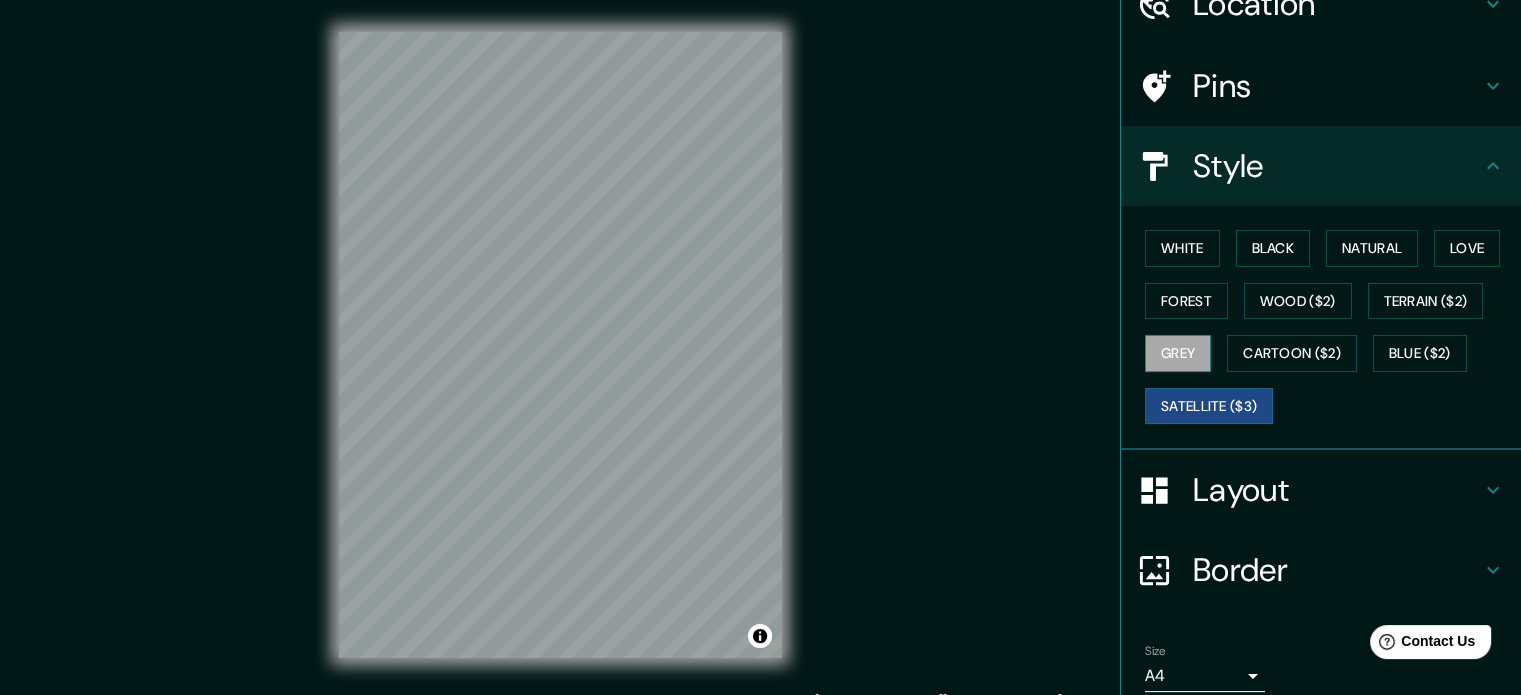 click on "Grey" at bounding box center (1178, 353) 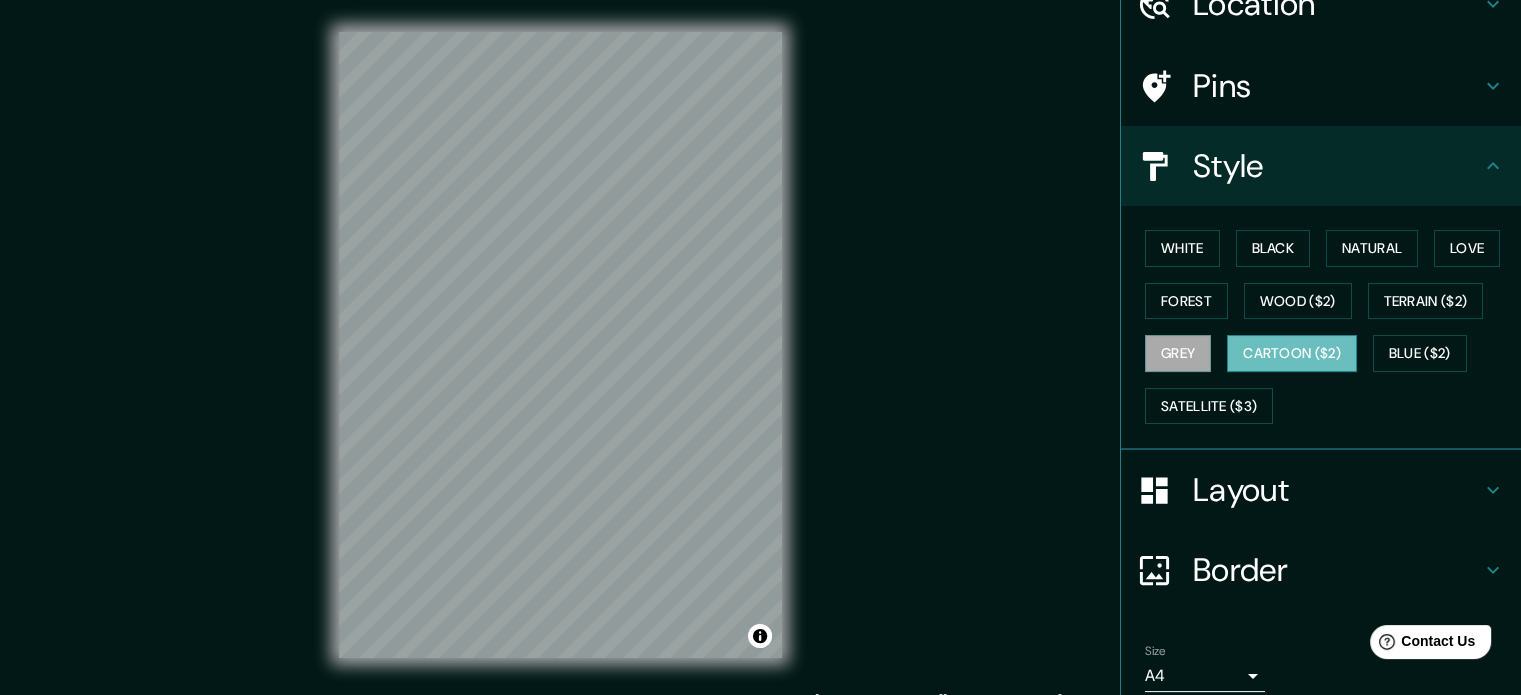 click on "Cartoon ($2)" at bounding box center (1292, 353) 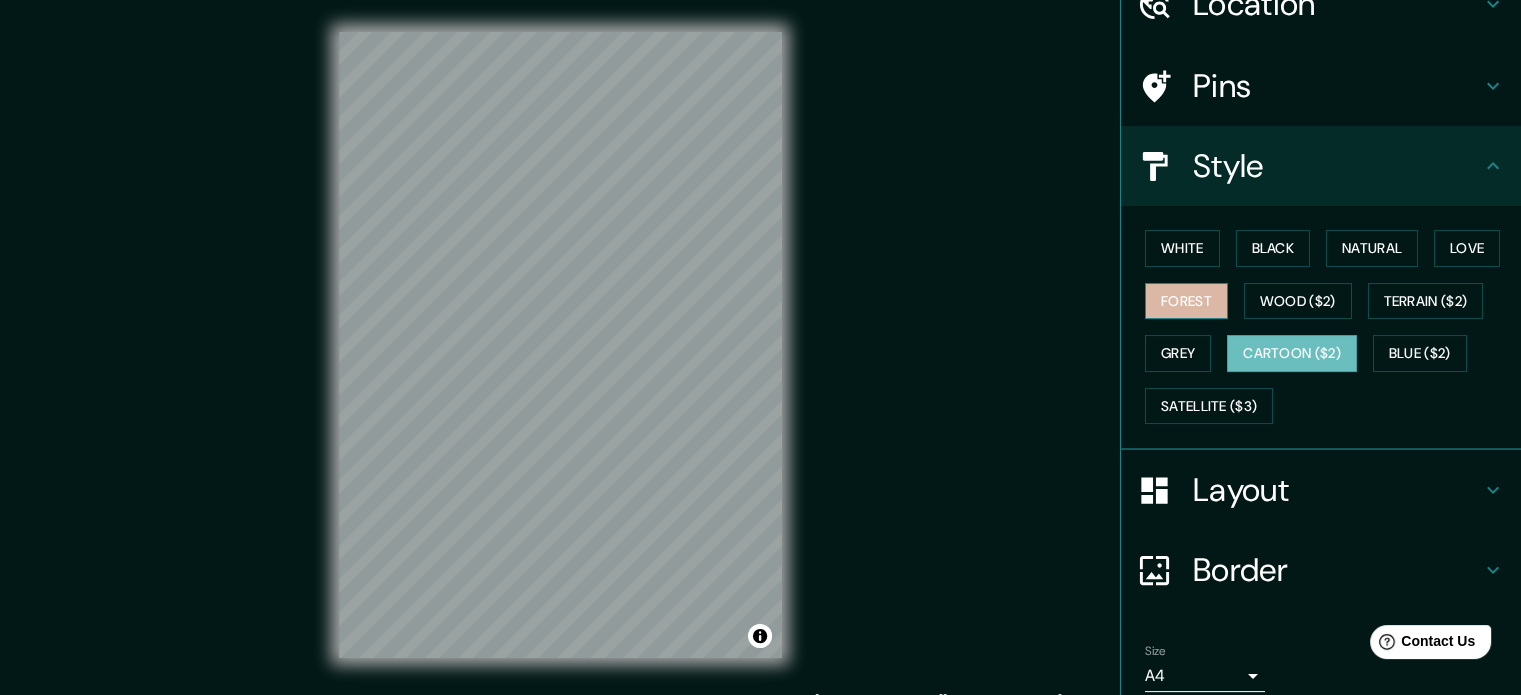 click on "Forest" at bounding box center [1186, 301] 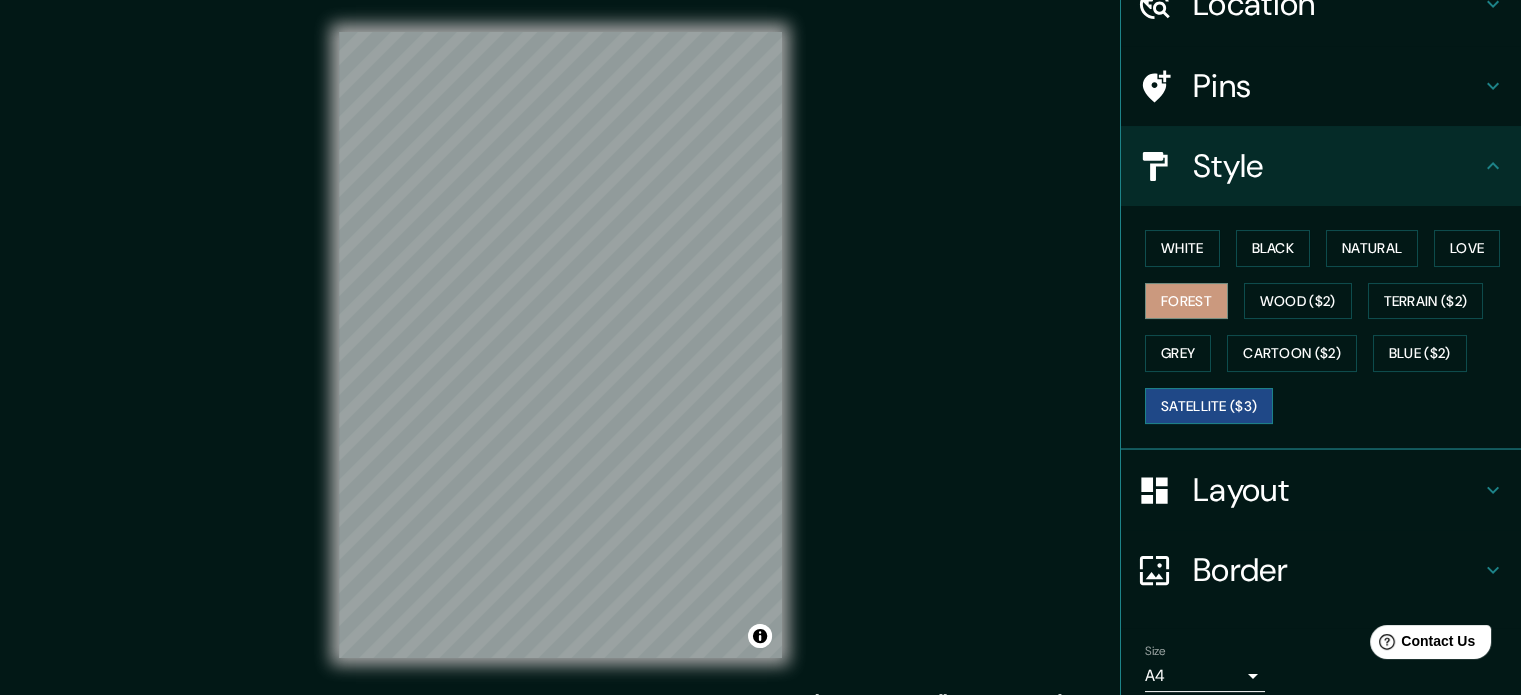 click on "Satellite ($3)" at bounding box center [1209, 406] 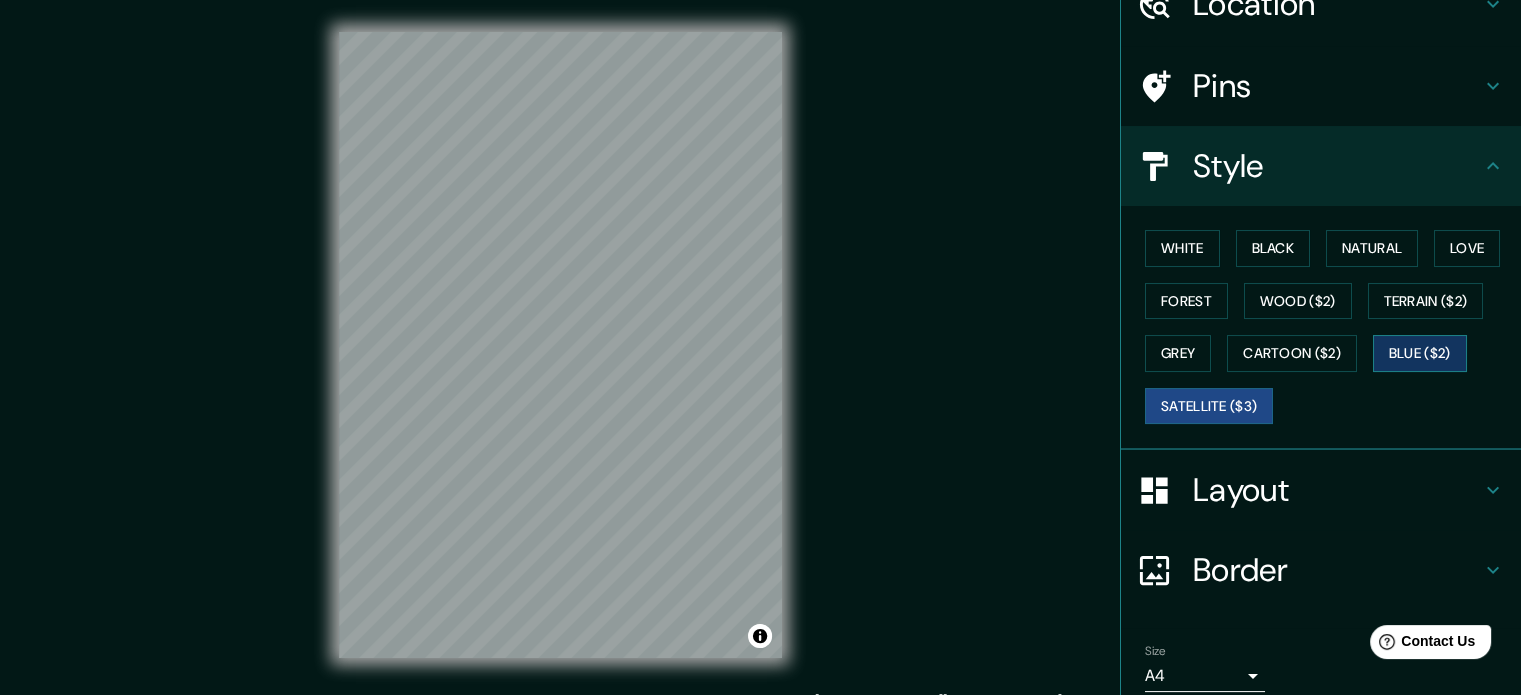 click on "Blue ($2)" at bounding box center [1420, 353] 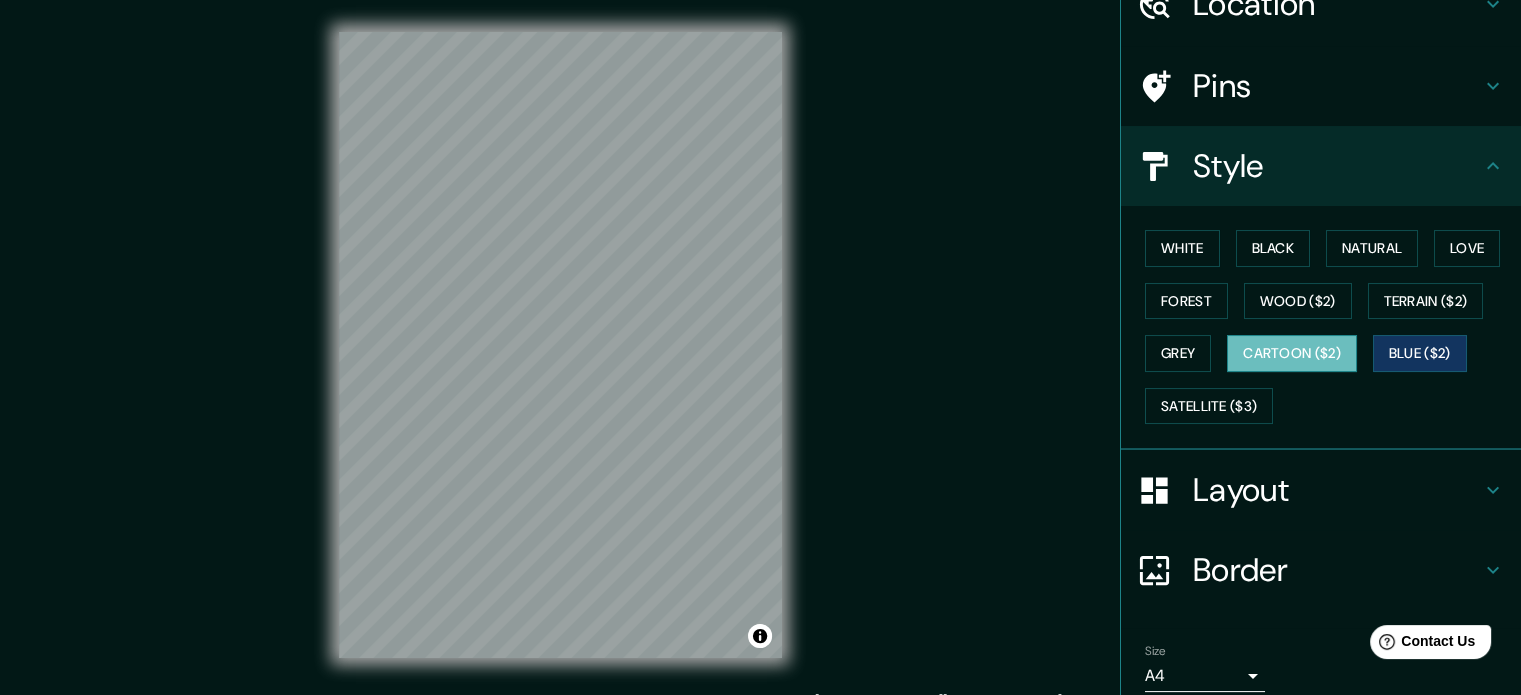 click on "Cartoon ($2)" at bounding box center [1292, 353] 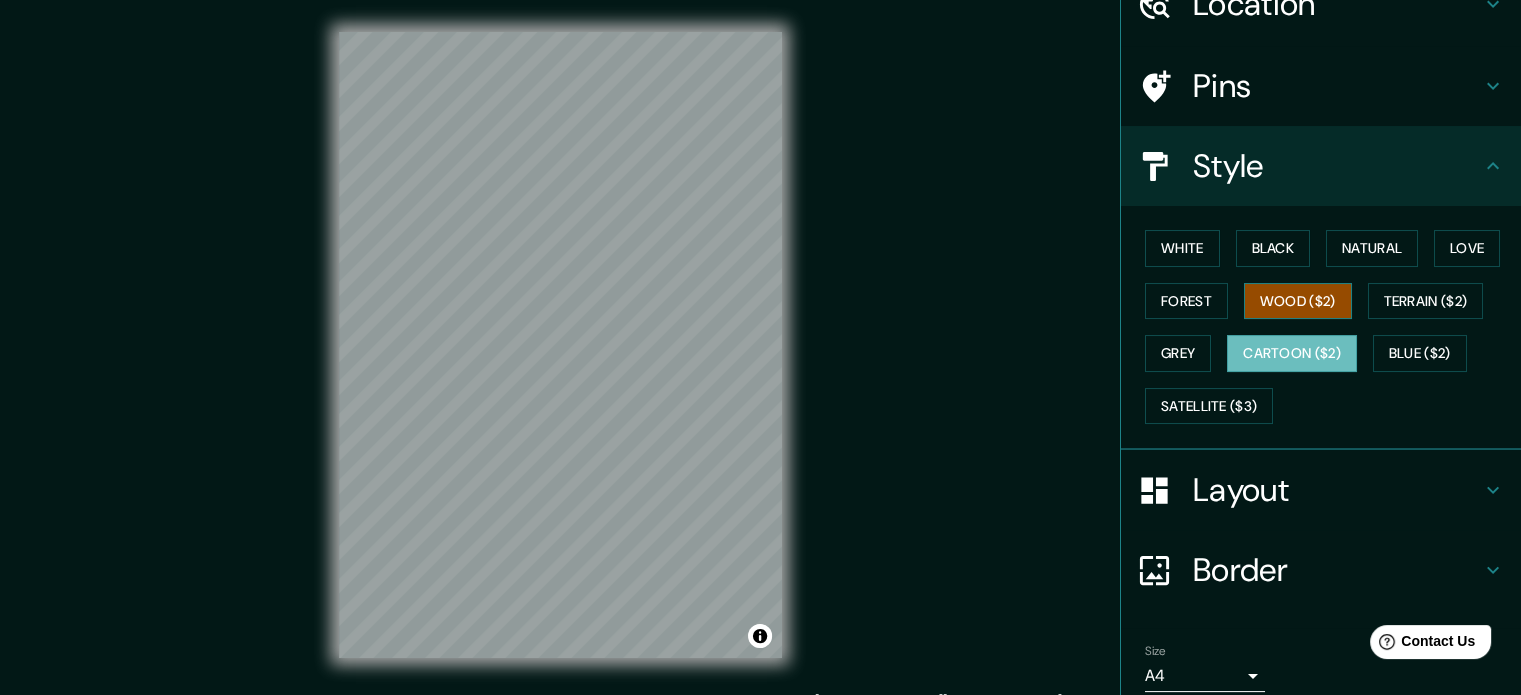 click on "Wood ($2)" at bounding box center [1298, 301] 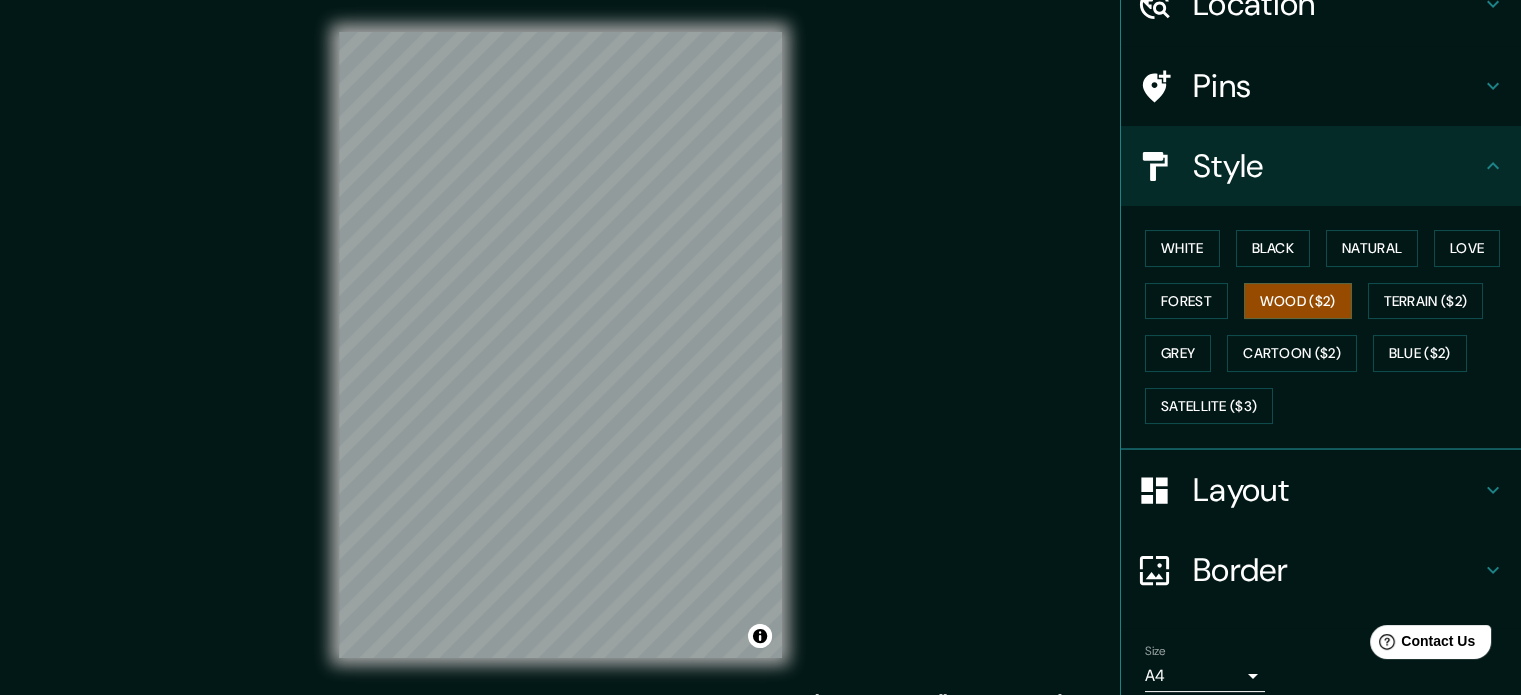 click on "© Mapbox   © OpenStreetMap   Improve this map" at bounding box center [560, 345] 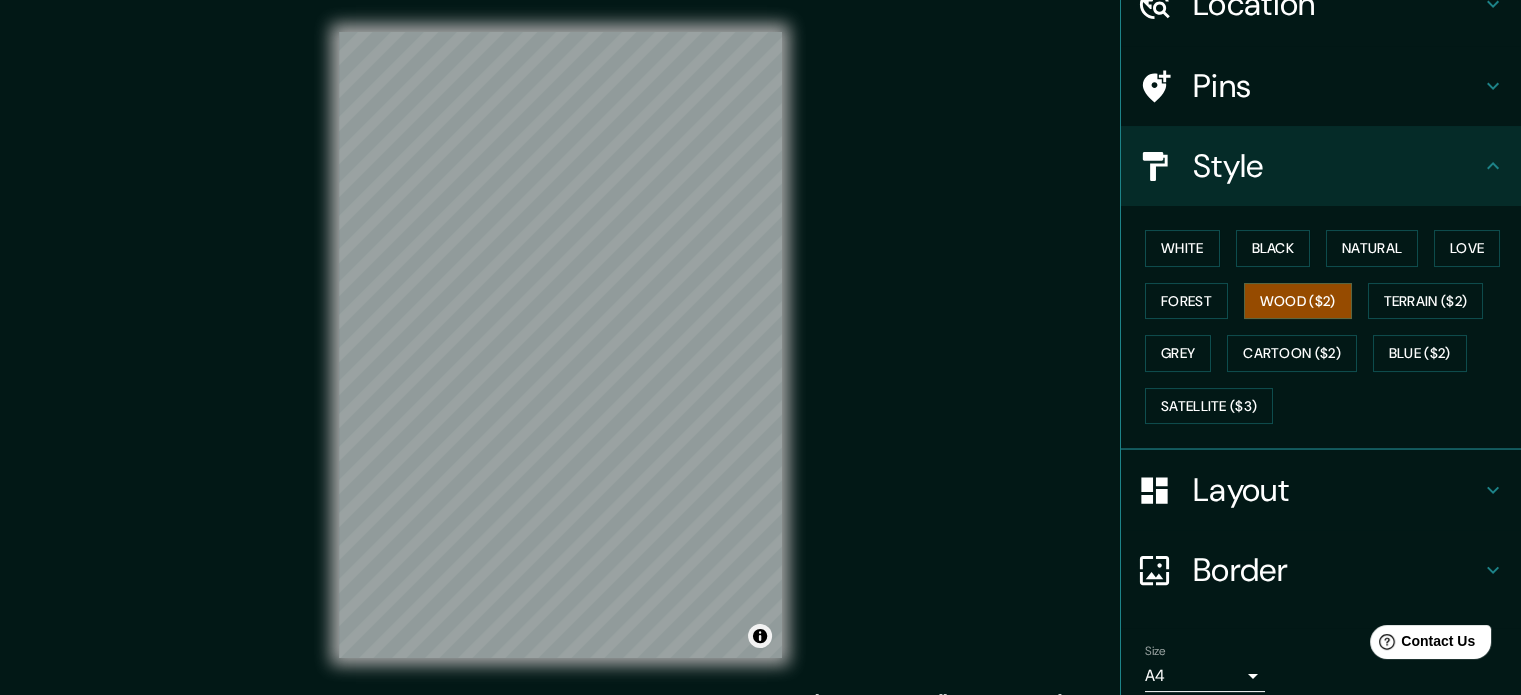 click on "© Mapbox   © OpenStreetMap   Improve this map" at bounding box center (560, 345) 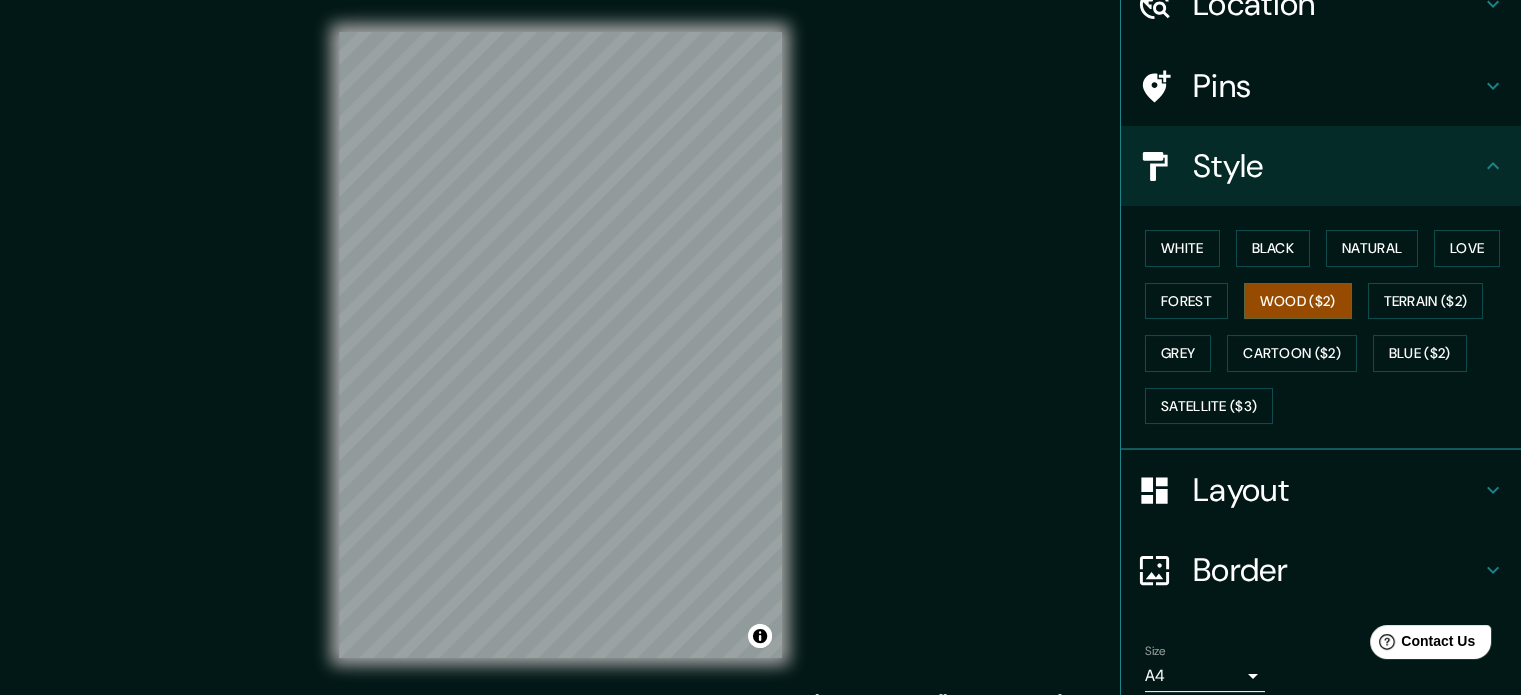 click on "Mappin Location Pins Style White Black Natural Love Forest Wood ($2) Terrain ($2) Grey Cartoon ($2) Blue ($2) Satellite ($3) Layout Border Choose a border.  Hint : you can make layers of the frame opaque to create some cool effects. None Simple Transparent Fancy Size A4 single Create your map © Mapbox   © OpenStreetMap   Improve this map Any problems, suggestions, or concerns please email    [EMAIL_ADDRESS][DOMAIN_NAME] . . ." at bounding box center (760, 361) 